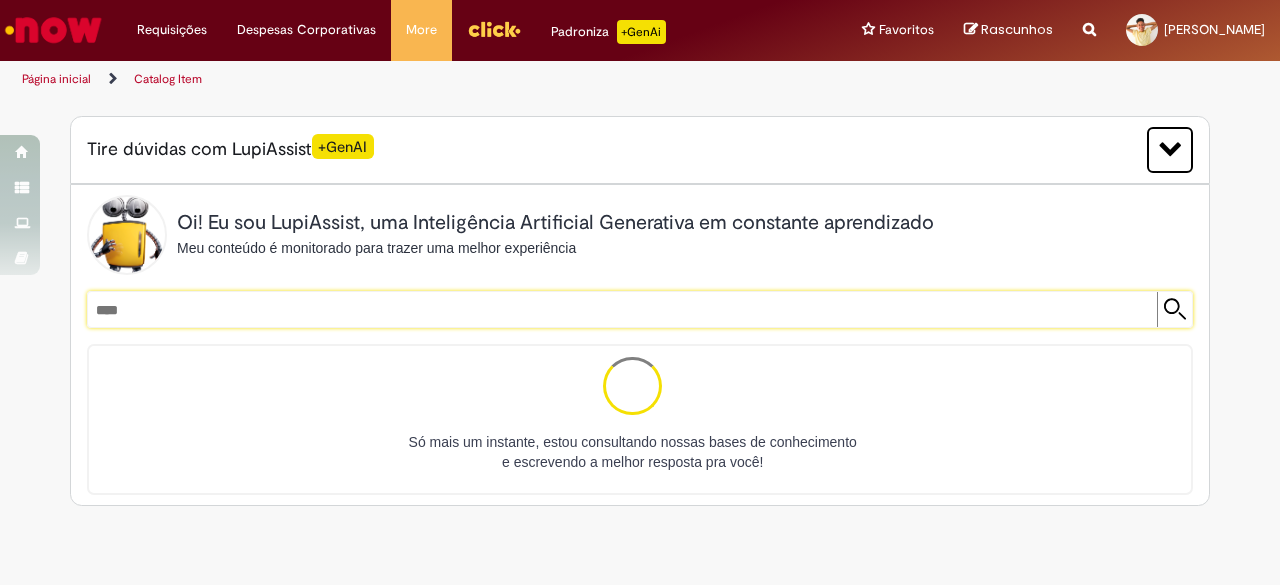 scroll, scrollTop: 0, scrollLeft: 0, axis: both 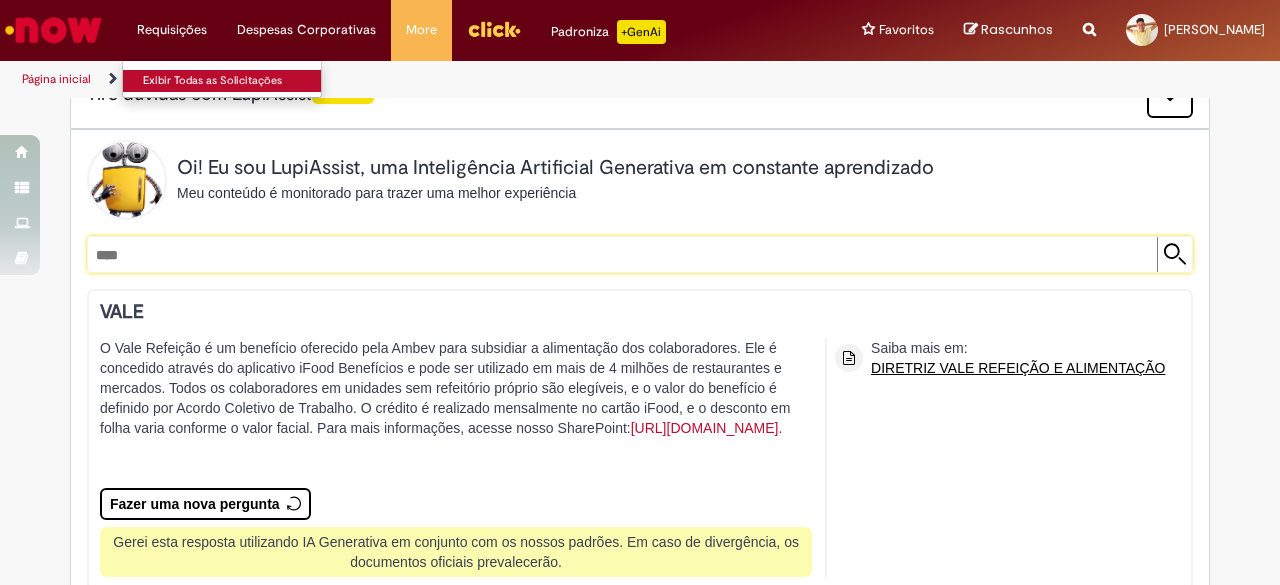 click on "Exibir Todas as Solicitações" at bounding box center (233, 81) 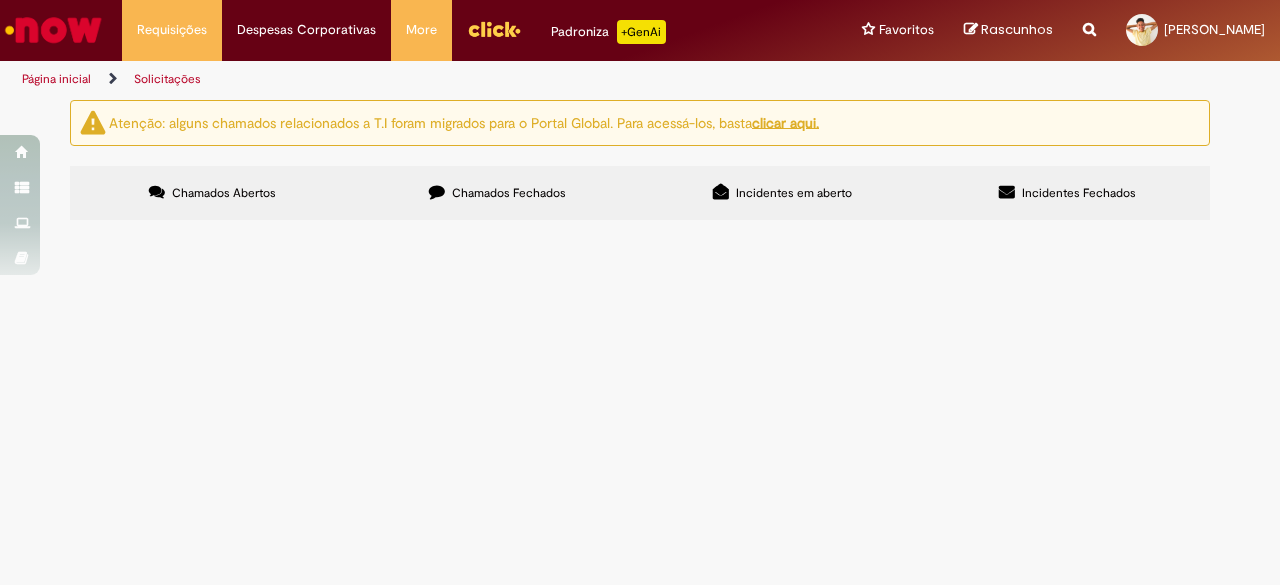 scroll, scrollTop: 0, scrollLeft: 0, axis: both 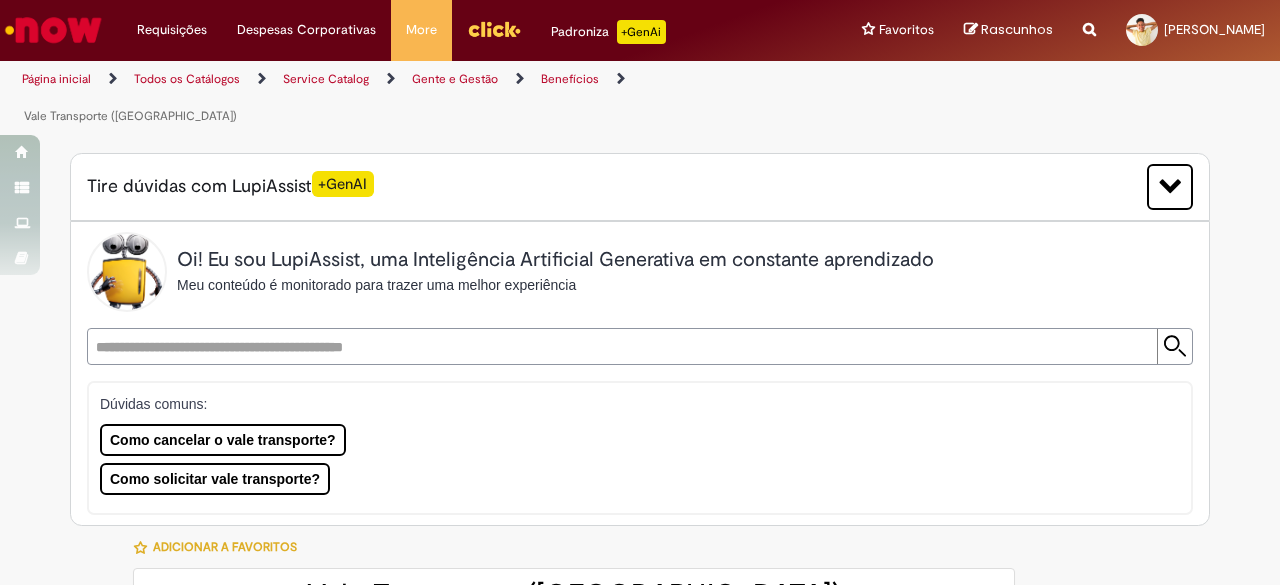 type on "********" 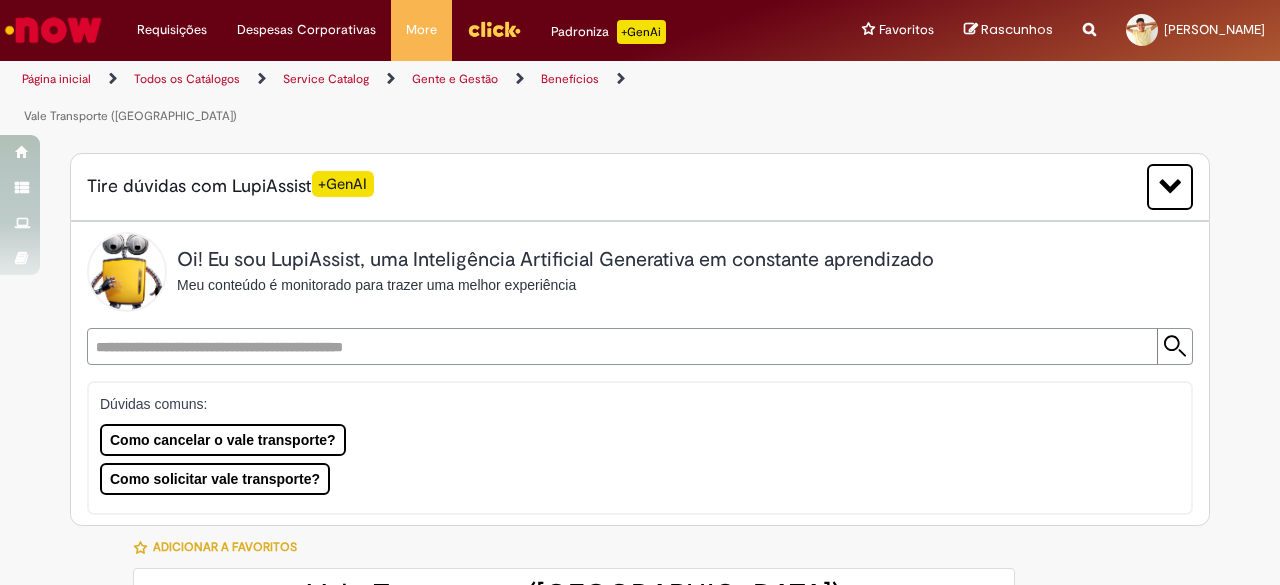type on "**********" 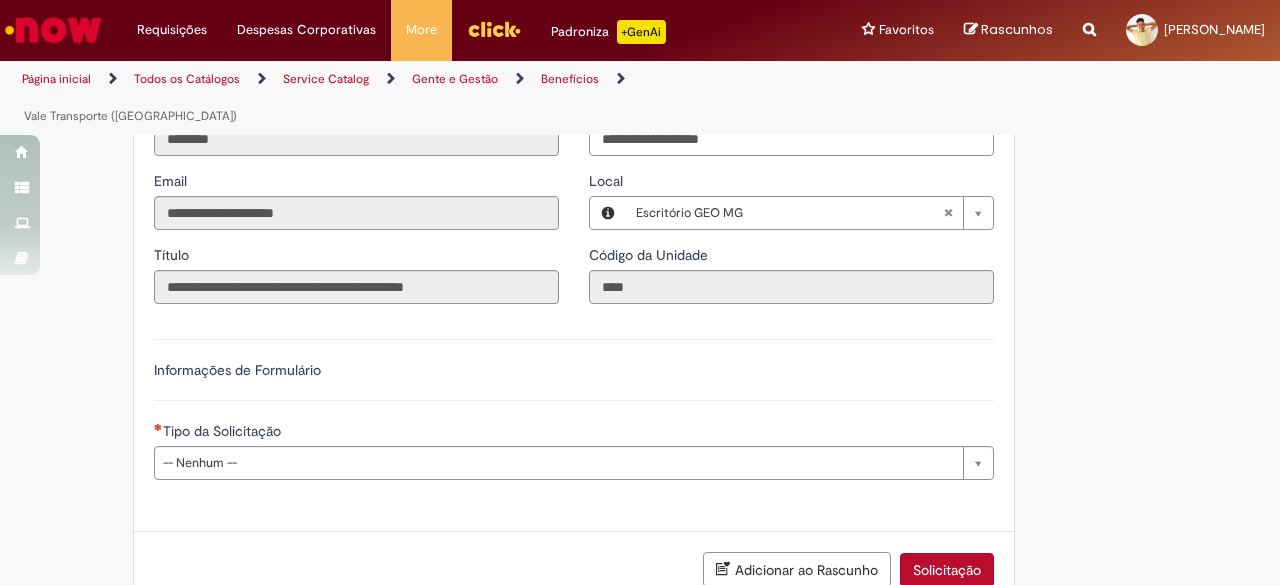 scroll, scrollTop: 989, scrollLeft: 0, axis: vertical 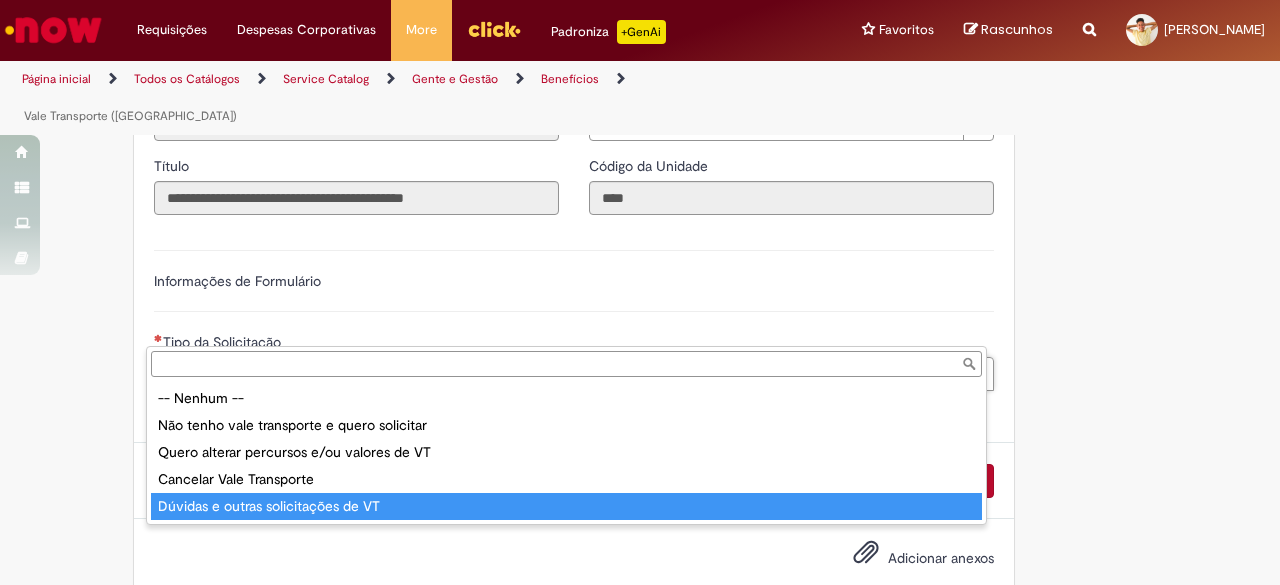 type on "**********" 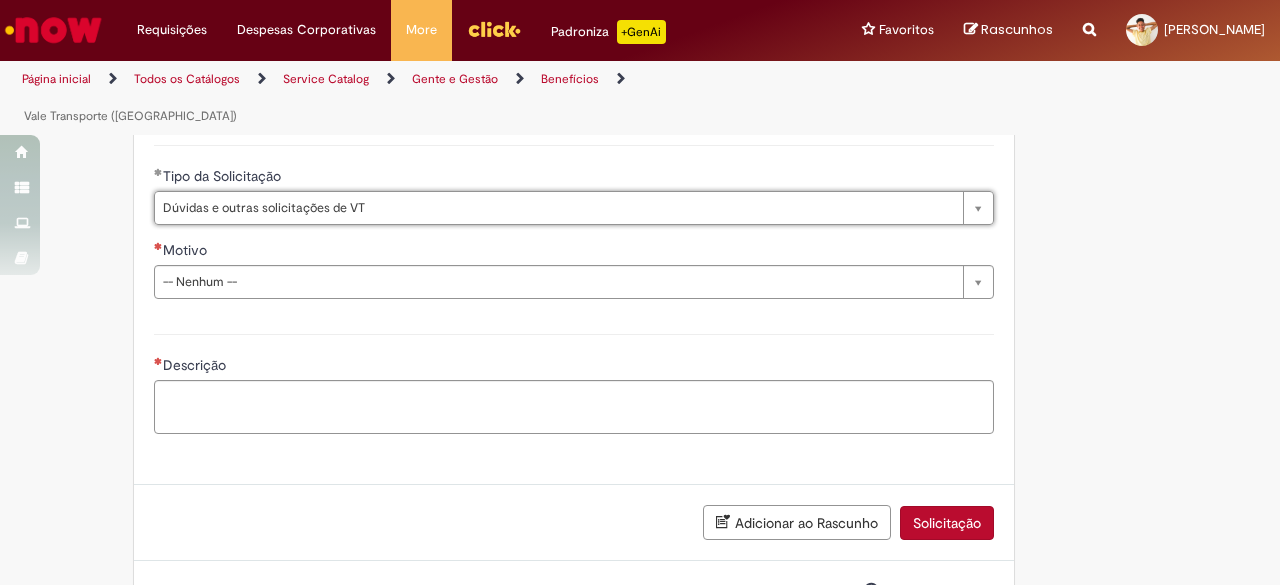 scroll, scrollTop: 1164, scrollLeft: 0, axis: vertical 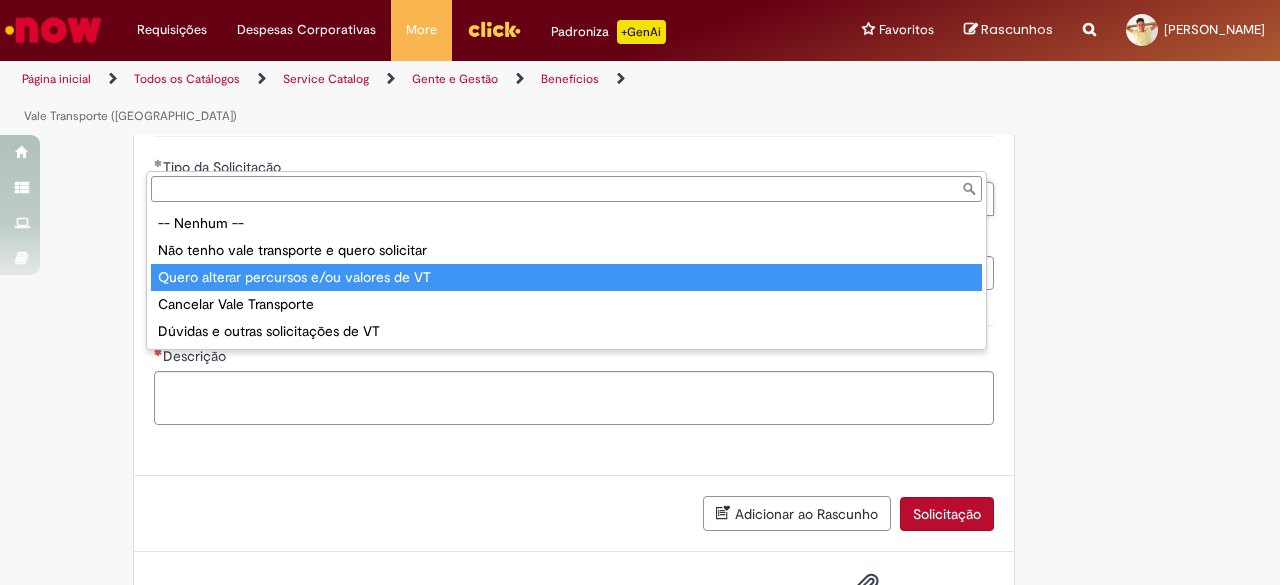 type on "**********" 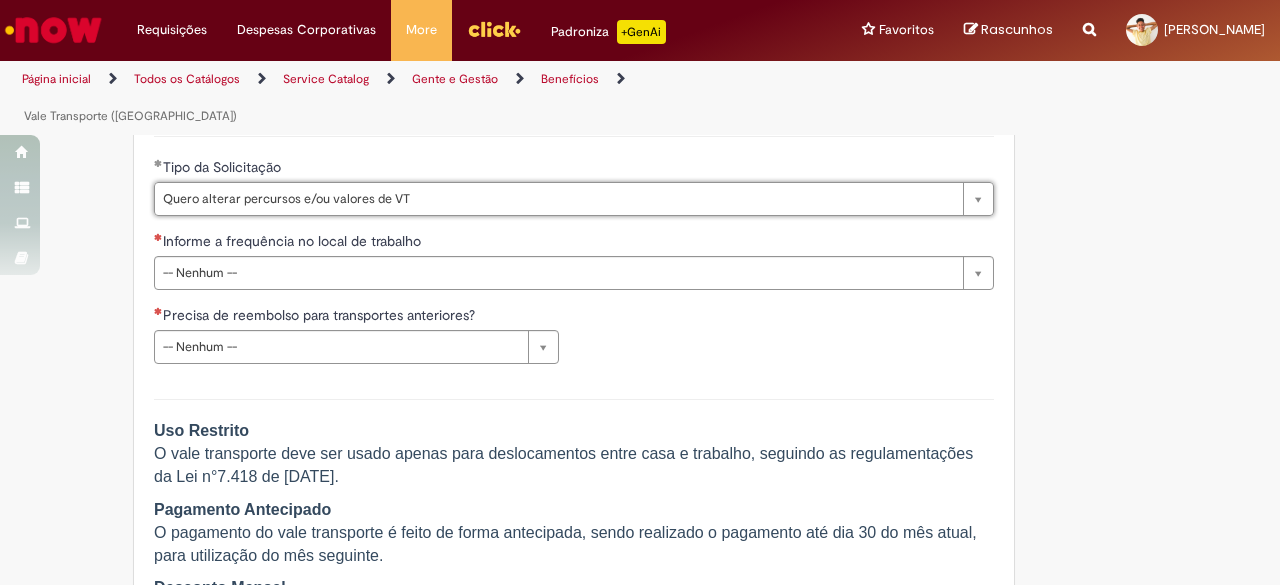 scroll, scrollTop: 0, scrollLeft: 222, axis: horizontal 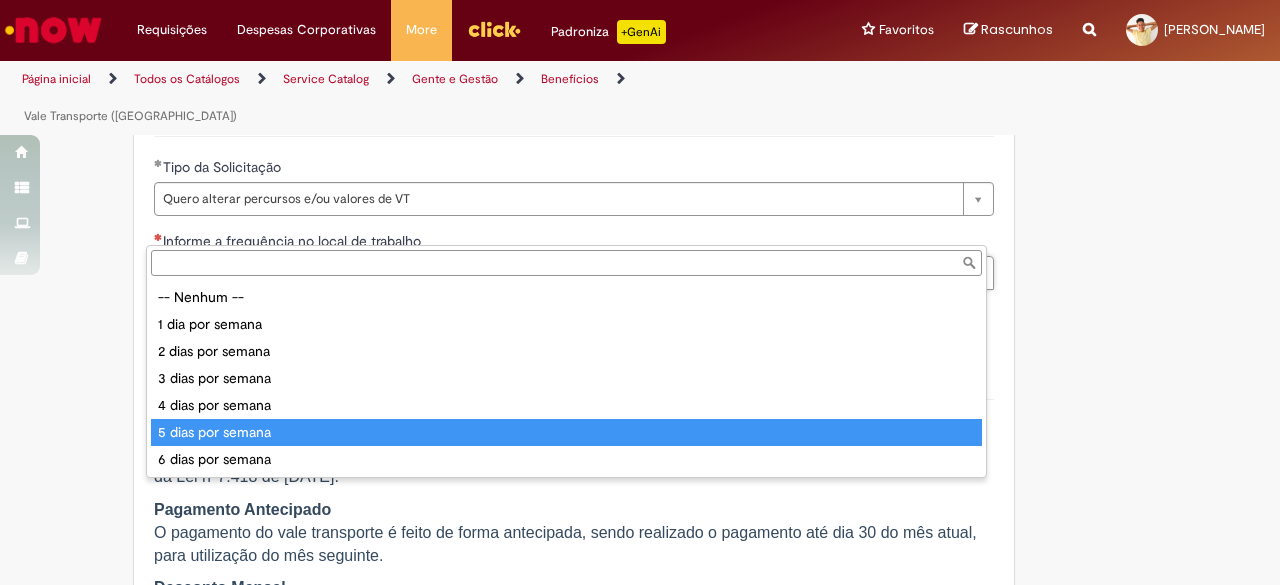 type on "**********" 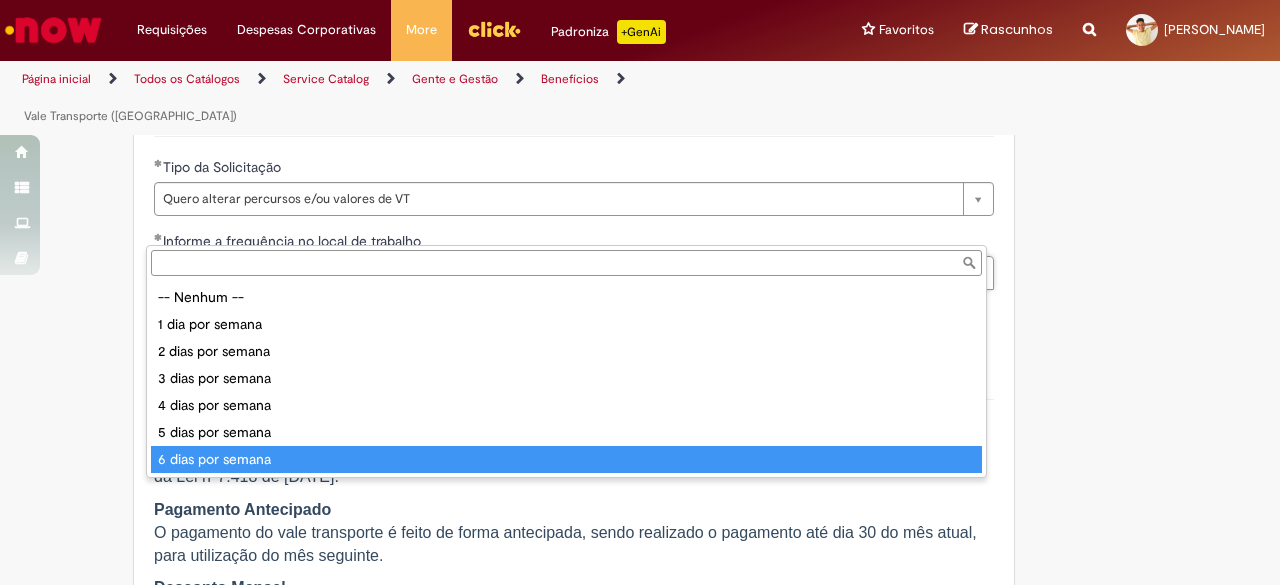 type on "**********" 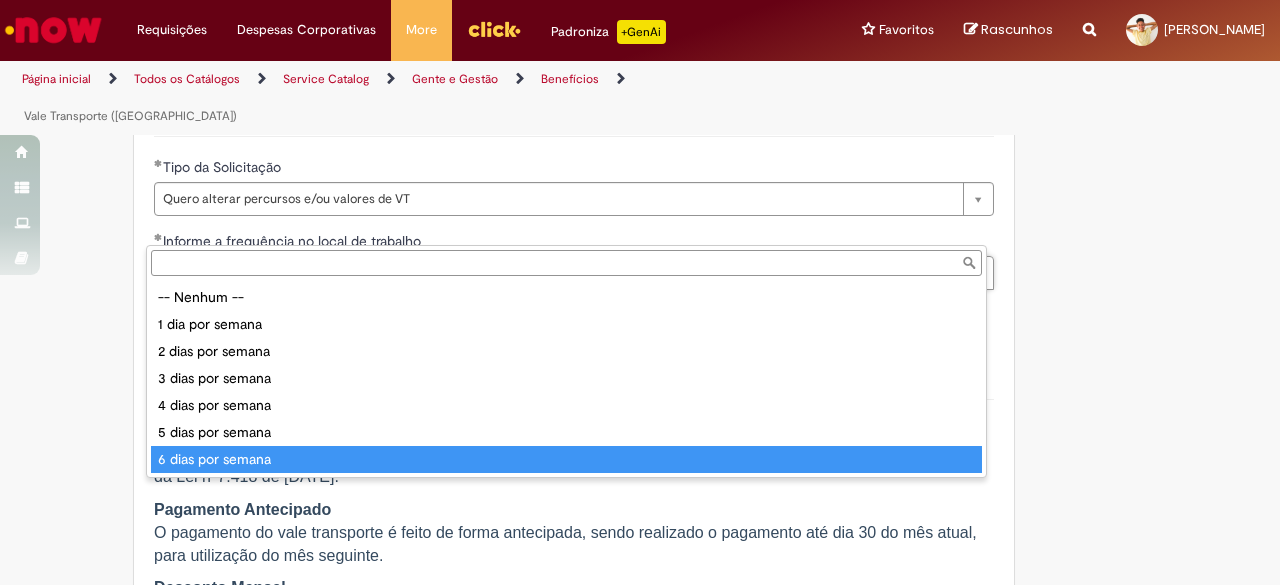 scroll, scrollTop: 0, scrollLeft: 112, axis: horizontal 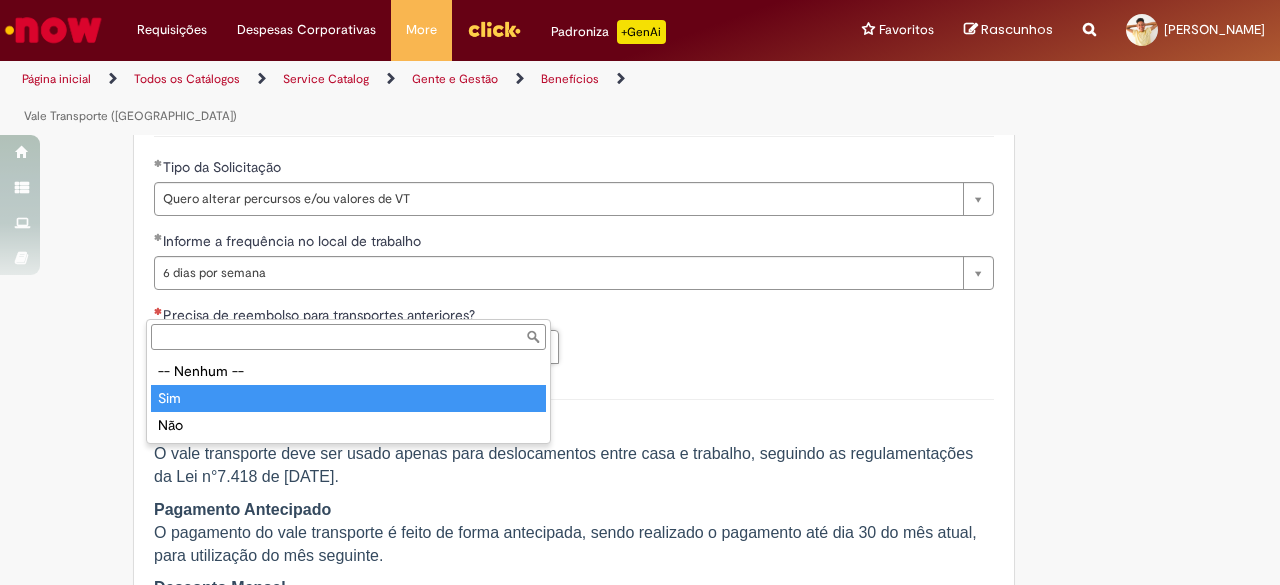 type on "***" 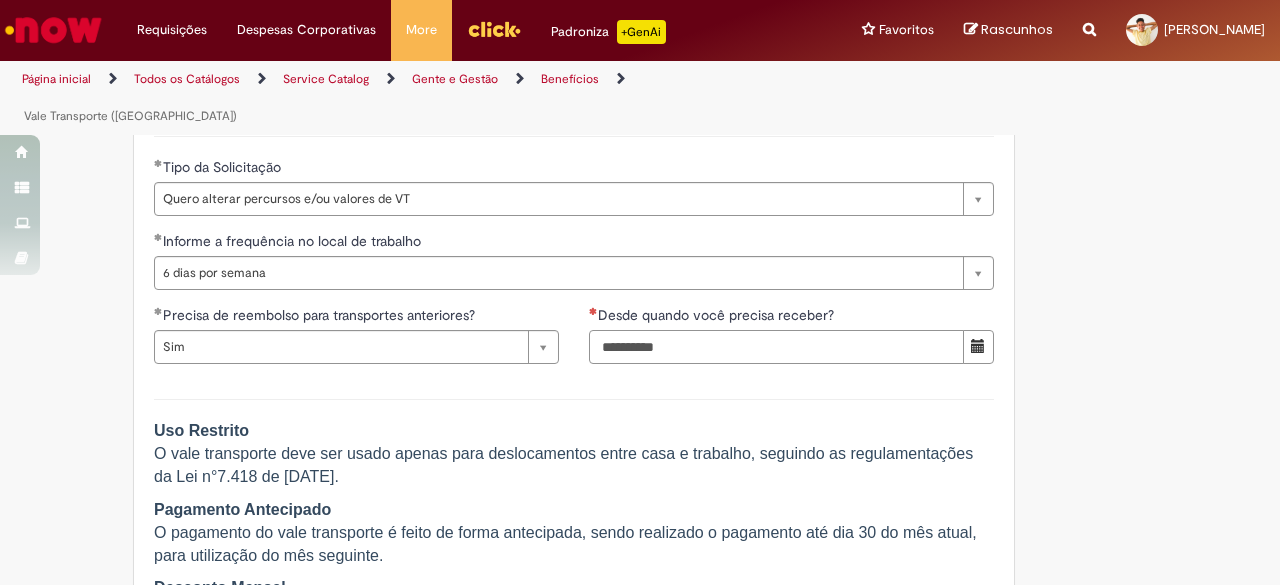 click on "Desde quando você precisa receber?" at bounding box center (776, 347) 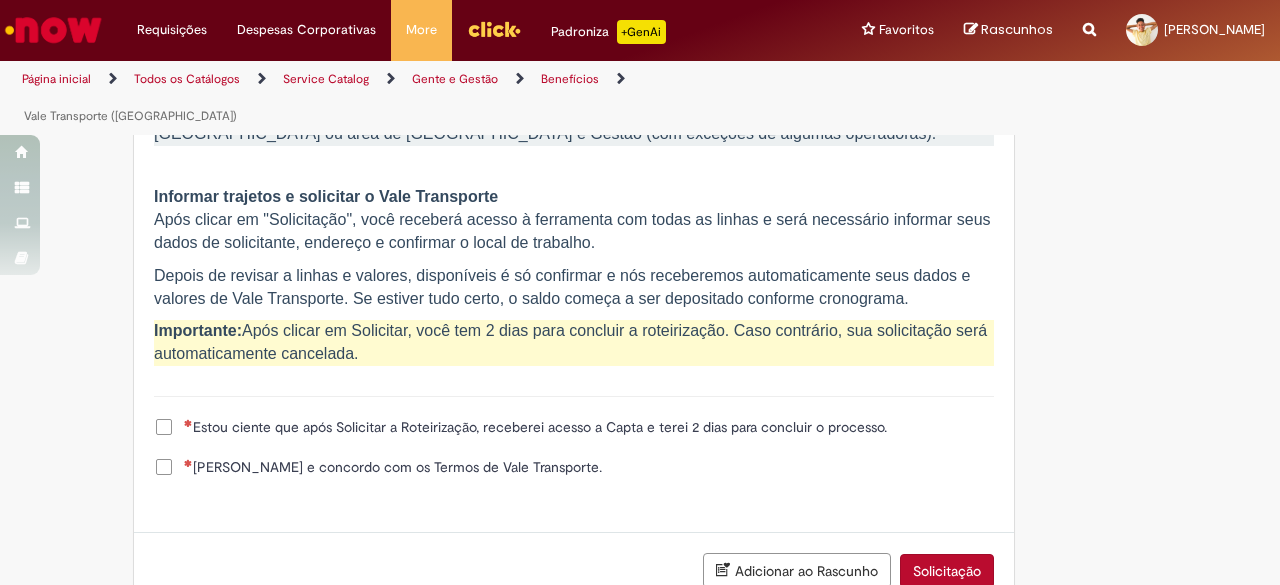 scroll, scrollTop: 1996, scrollLeft: 0, axis: vertical 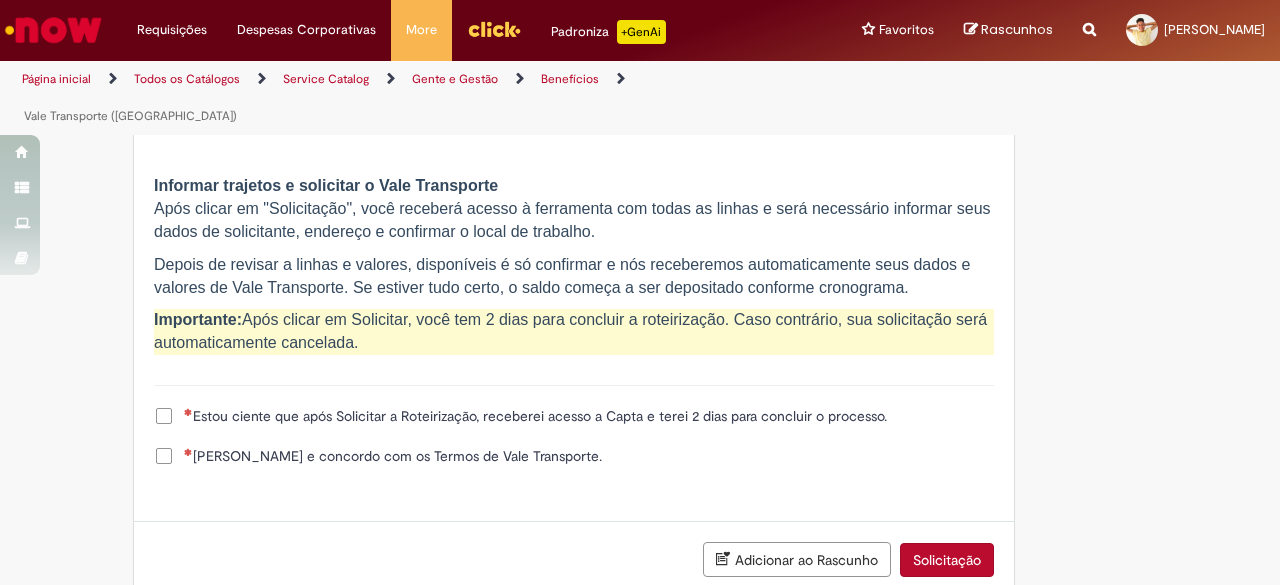 type on "**********" 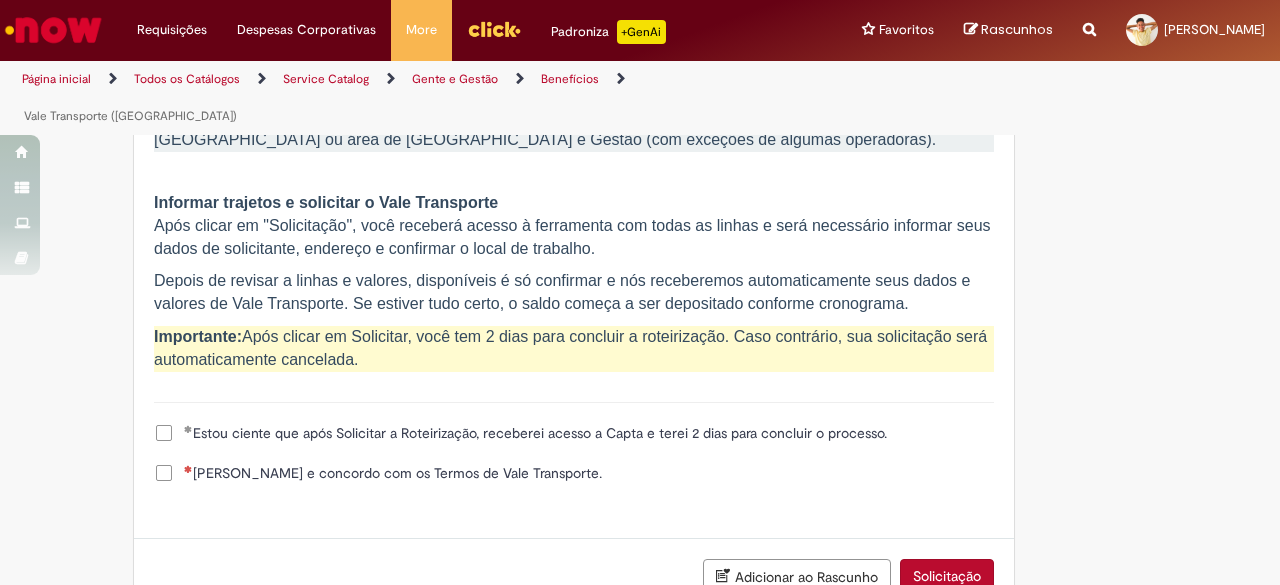 scroll, scrollTop: 2013, scrollLeft: 0, axis: vertical 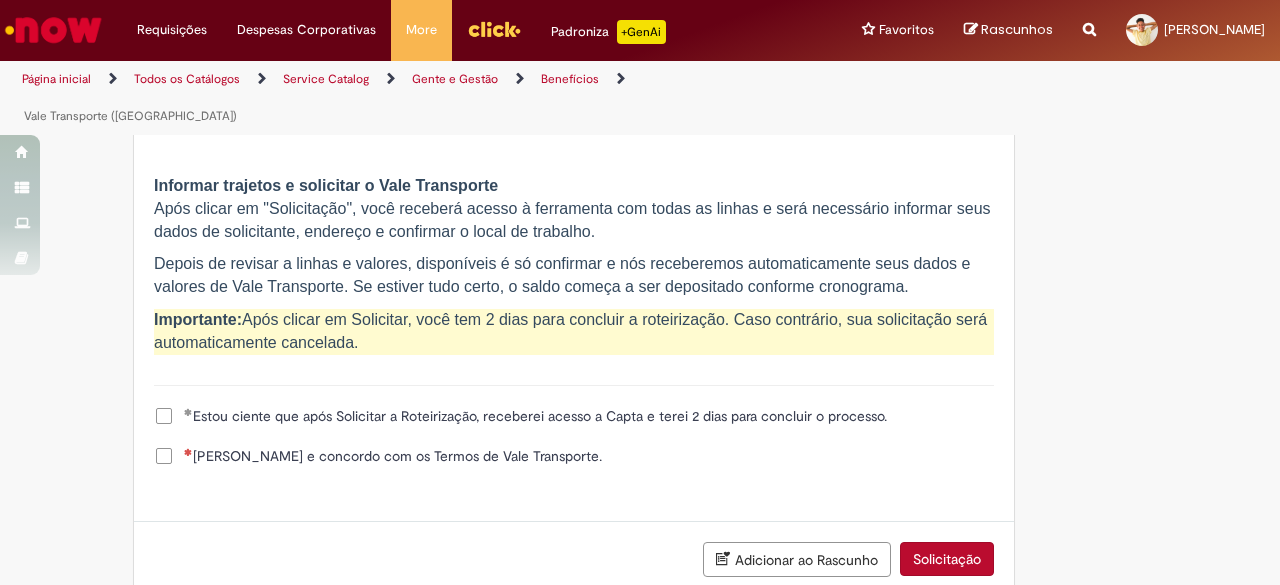 click on "[PERSON_NAME] e concordo com os Termos de Vale Transporte." at bounding box center [393, 456] 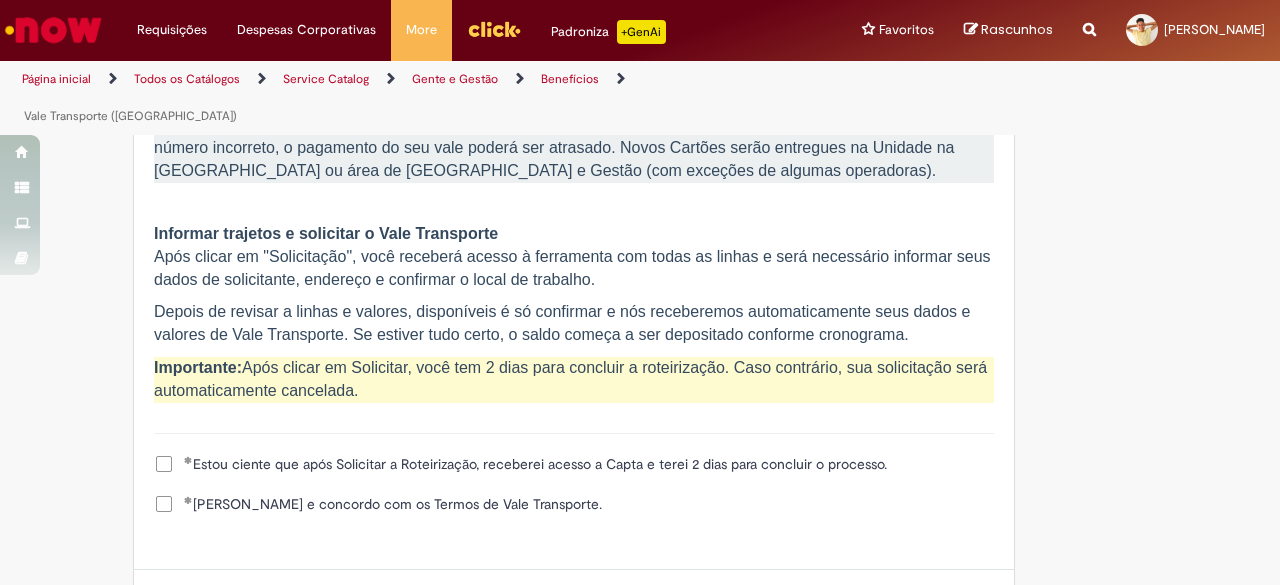 scroll, scrollTop: 2091, scrollLeft: 0, axis: vertical 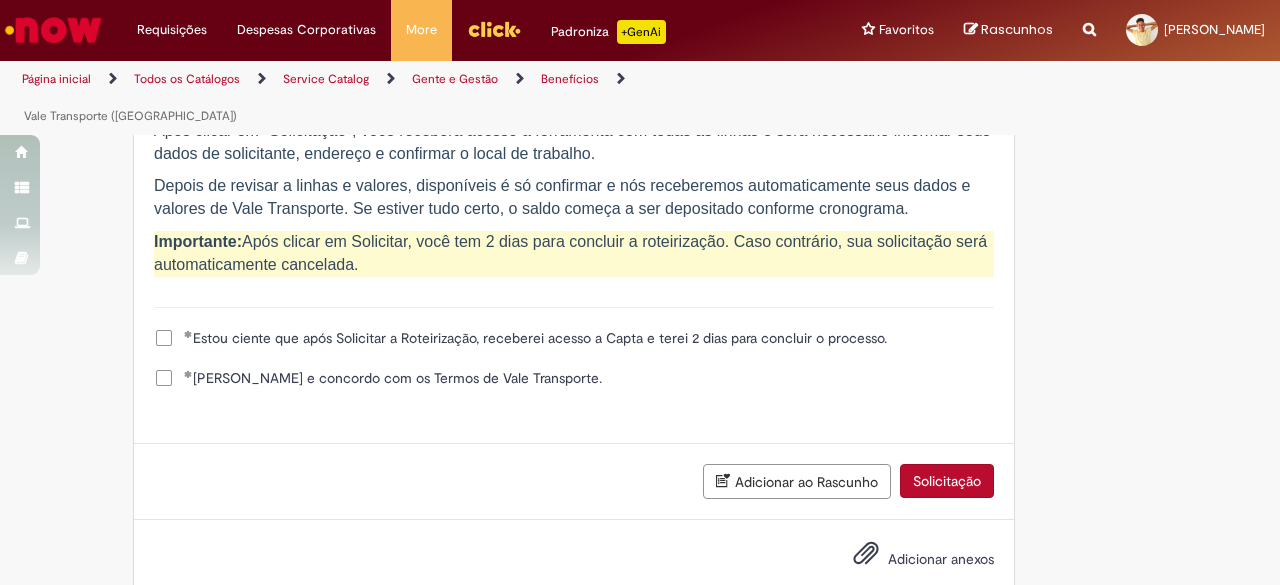 click on "Solicitação" at bounding box center (947, 481) 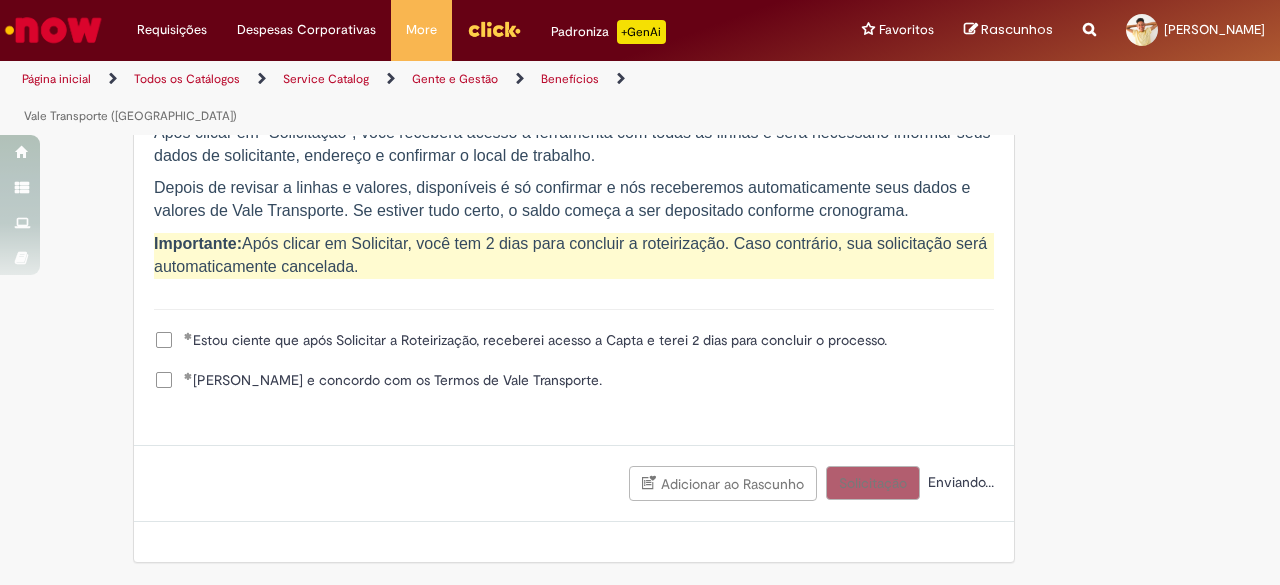 scroll, scrollTop: 1129, scrollLeft: 0, axis: vertical 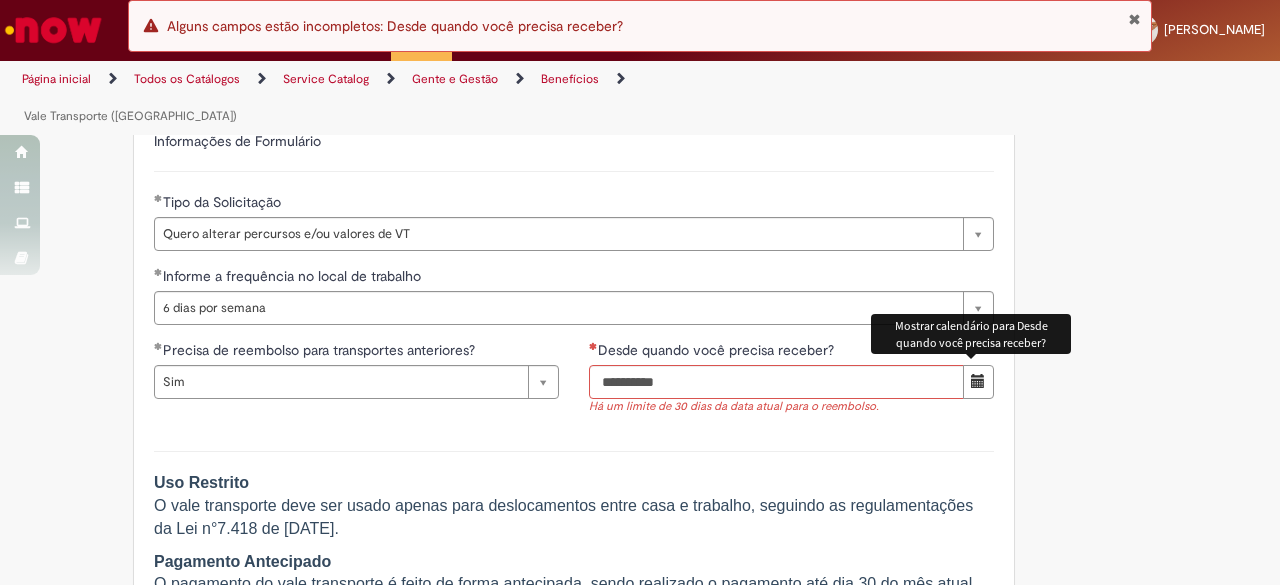 click at bounding box center (978, 382) 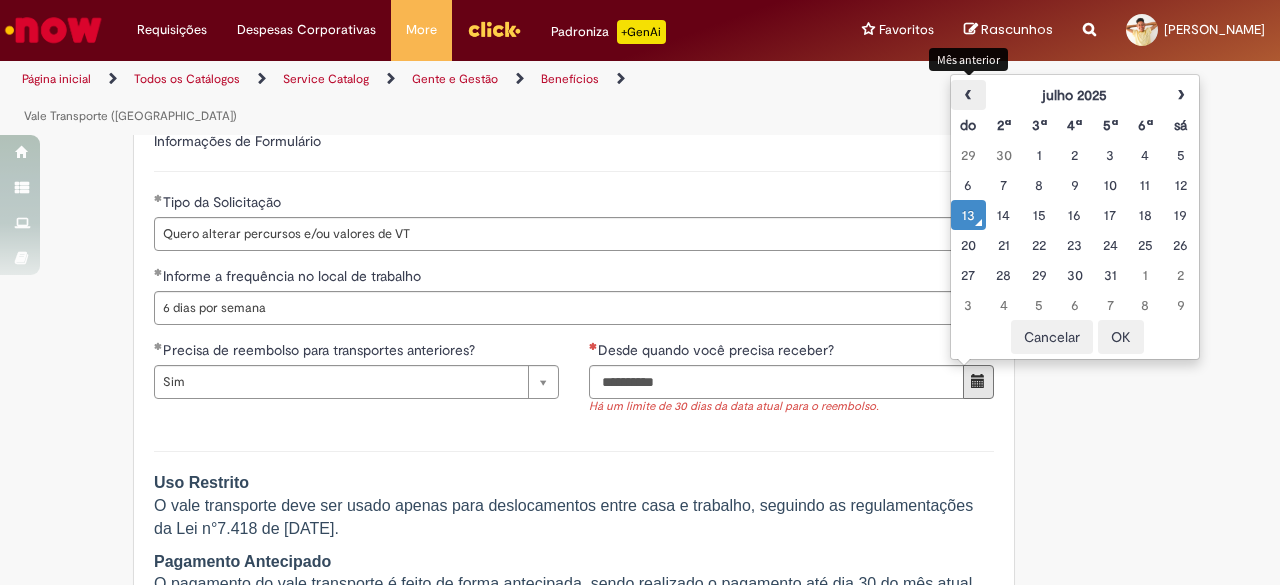 click on "‹" at bounding box center (968, 95) 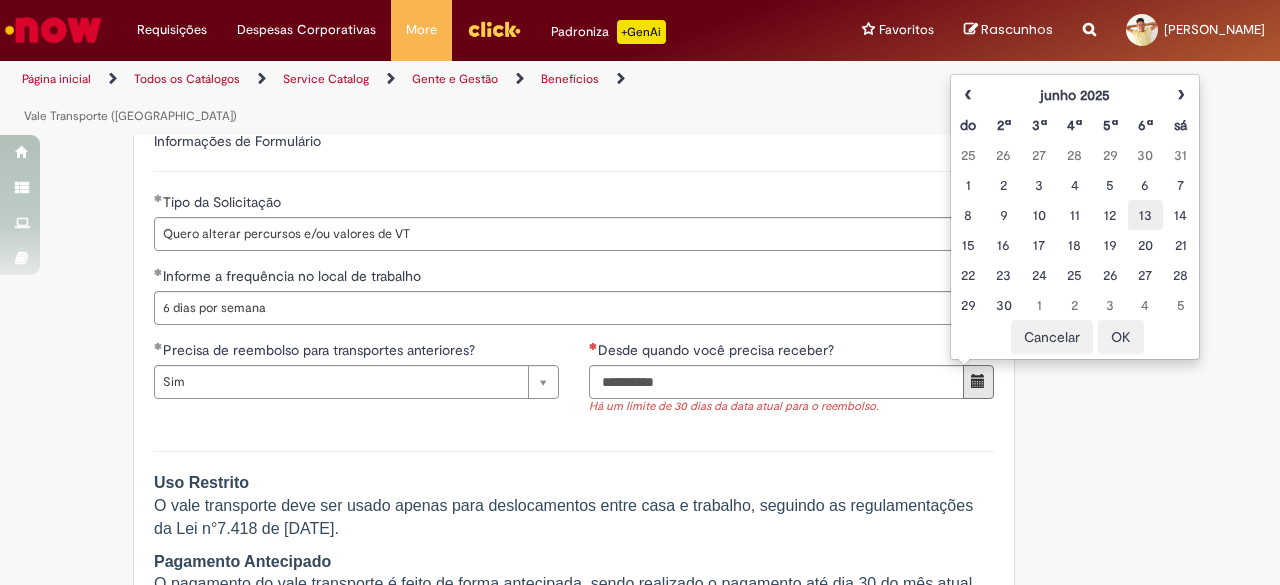 click on "13" at bounding box center (1145, 215) 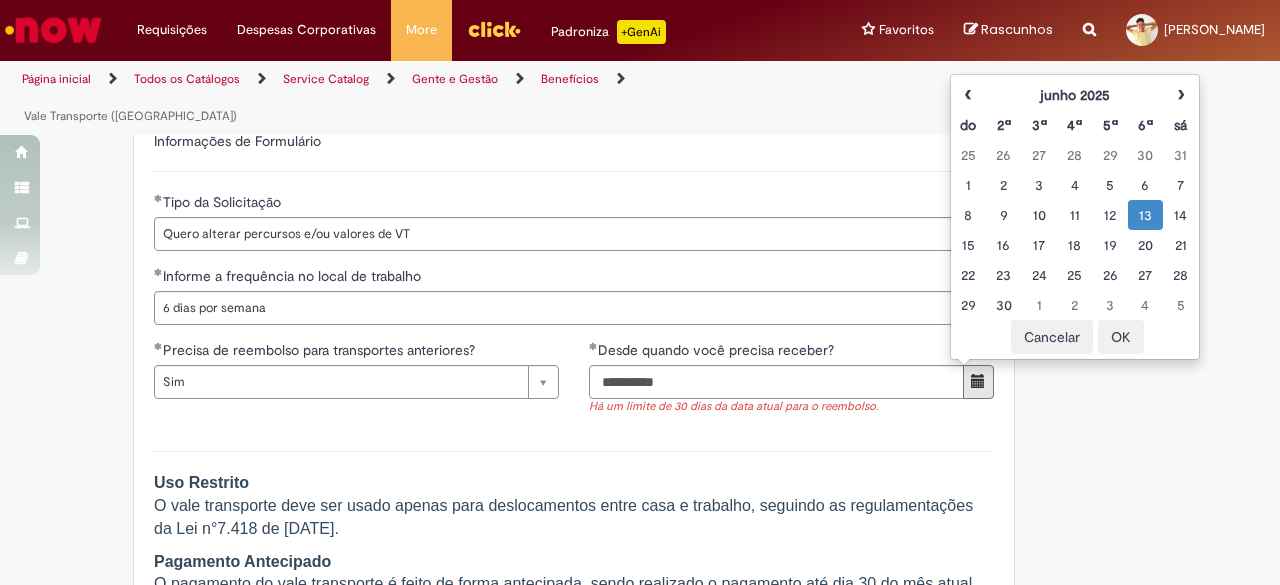 click on "OK" at bounding box center [1121, 337] 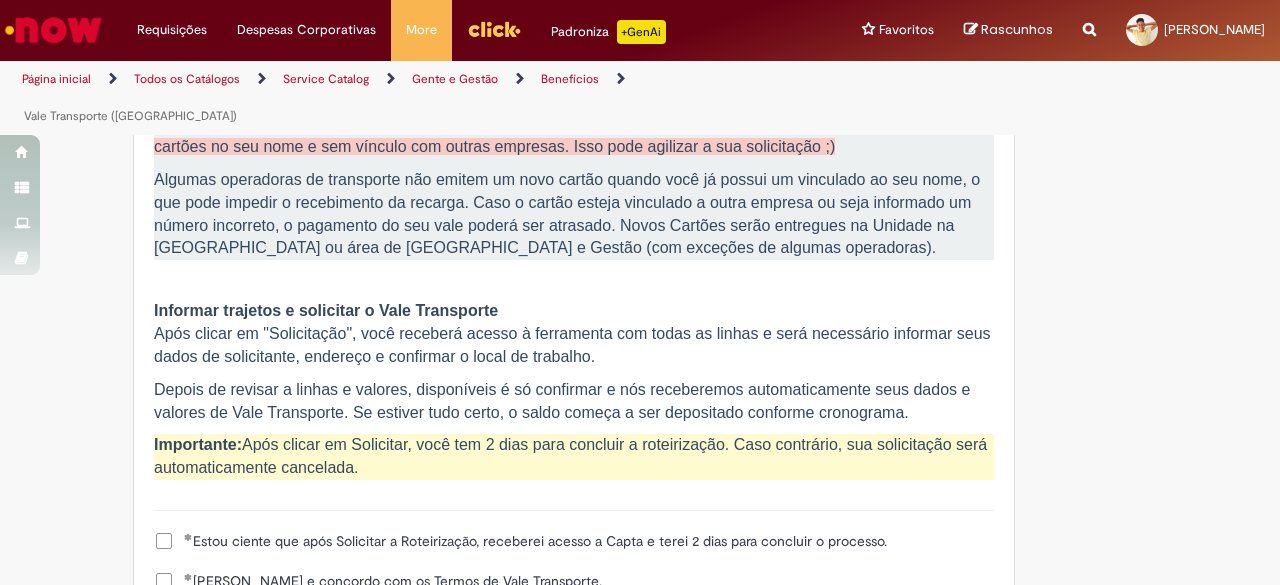 scroll, scrollTop: 2074, scrollLeft: 0, axis: vertical 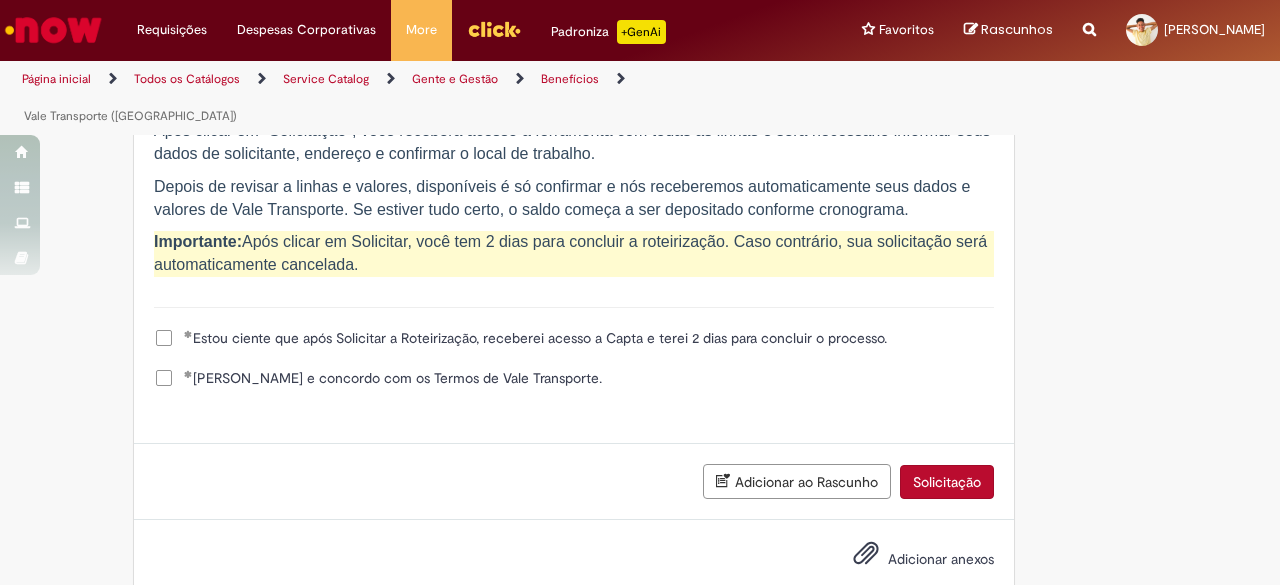 click on "Solicitação" at bounding box center [947, 482] 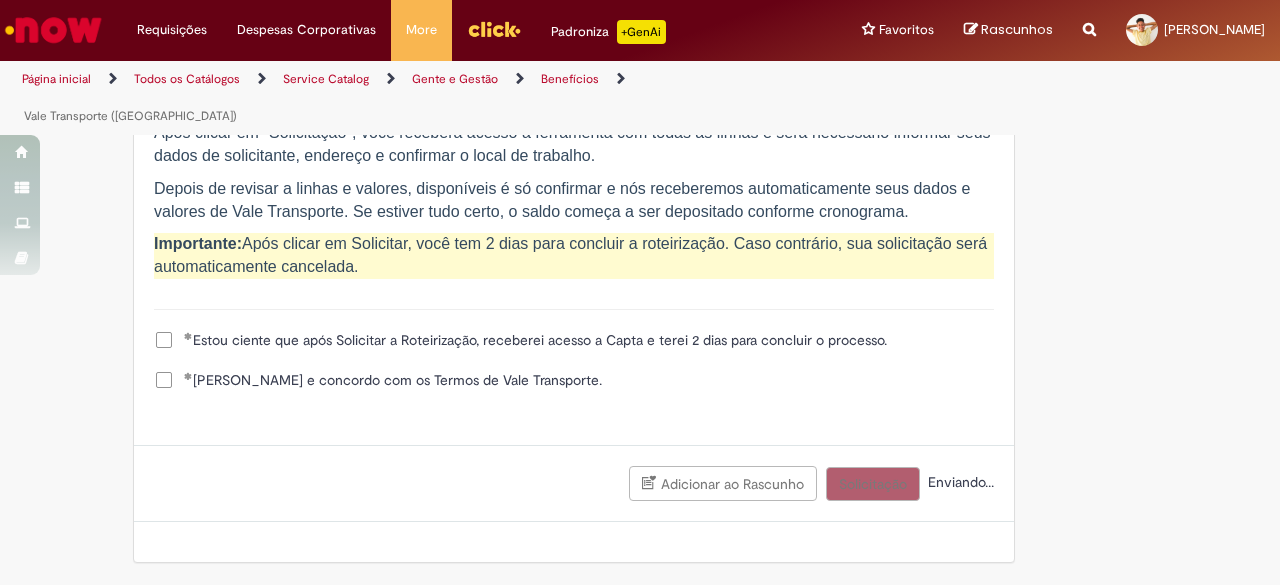 scroll, scrollTop: 2029, scrollLeft: 0, axis: vertical 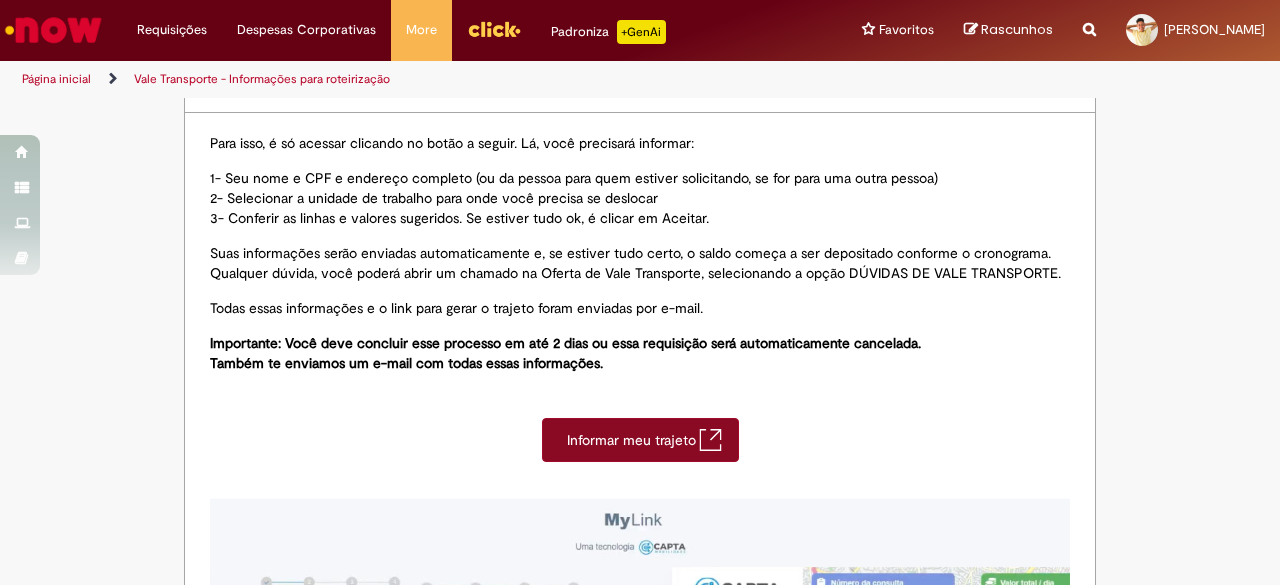 click on "Informar meu trajeto" at bounding box center [640, 440] 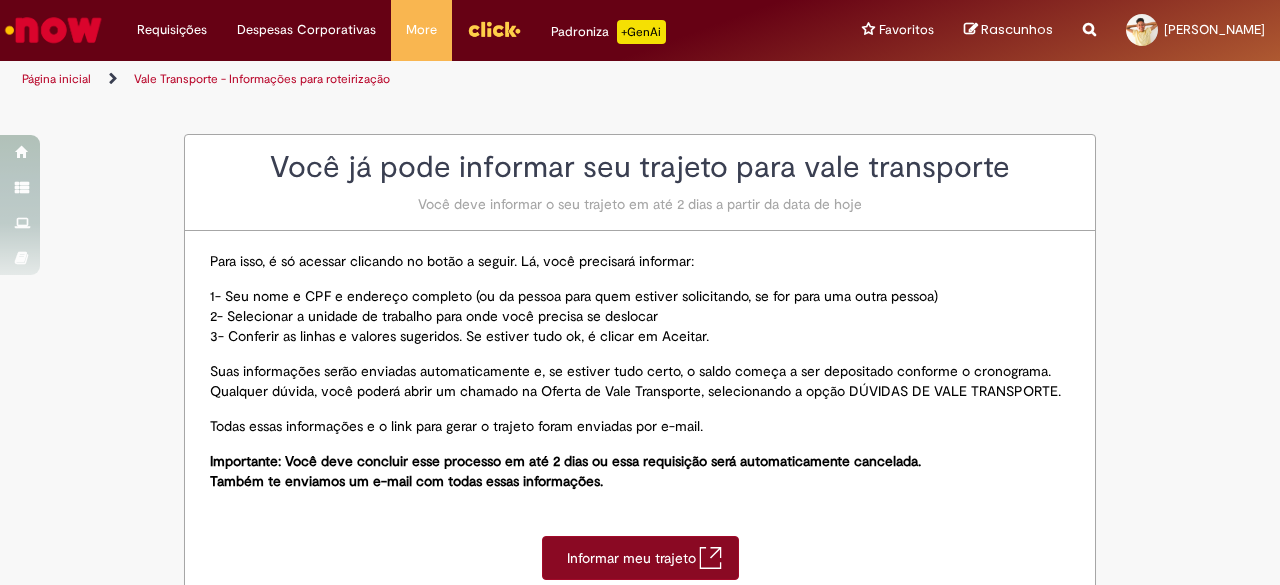 scroll, scrollTop: 0, scrollLeft: 0, axis: both 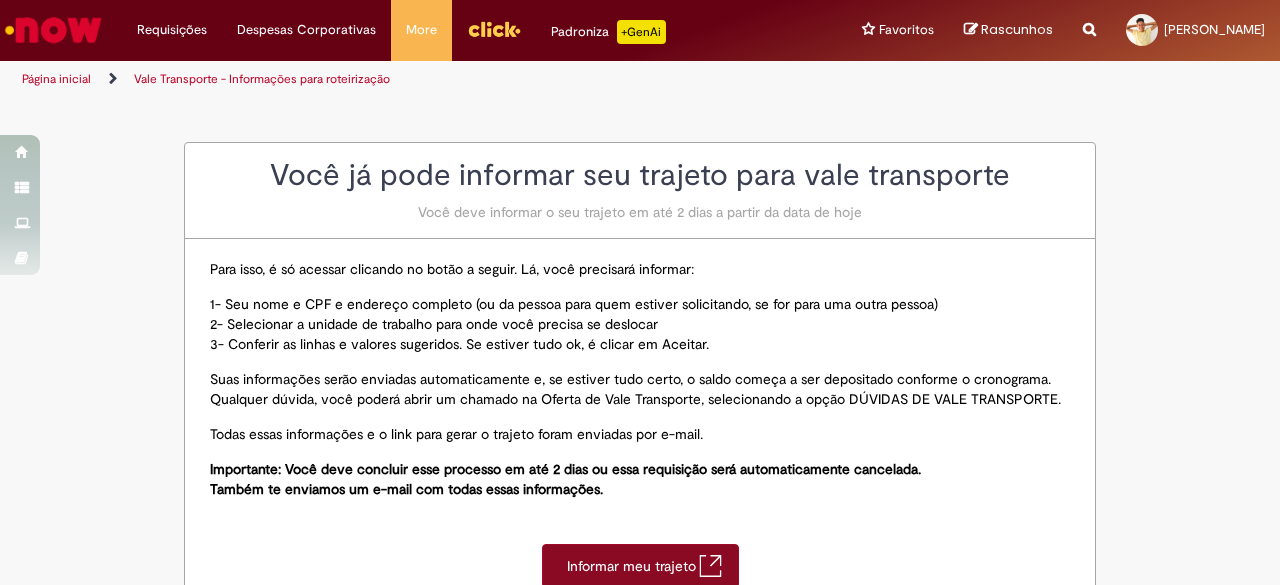 click on "Vale Transporte - Informações para roteirização" at bounding box center [262, 79] 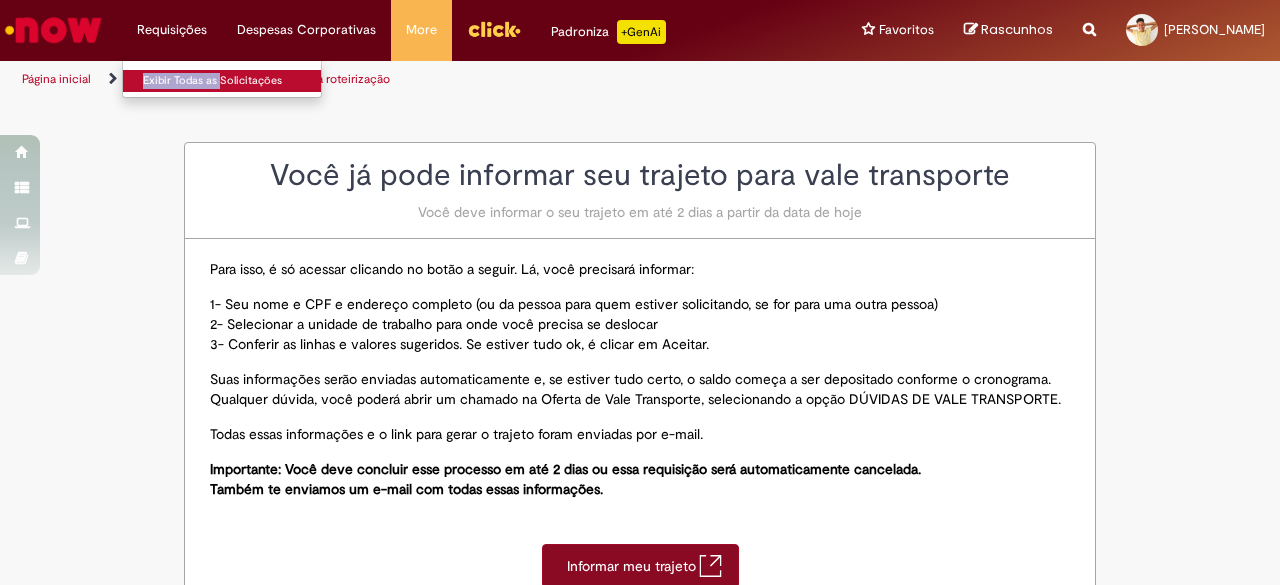 drag, startPoint x: 197, startPoint y: 40, endPoint x: 216, endPoint y: 84, distance: 47.92703 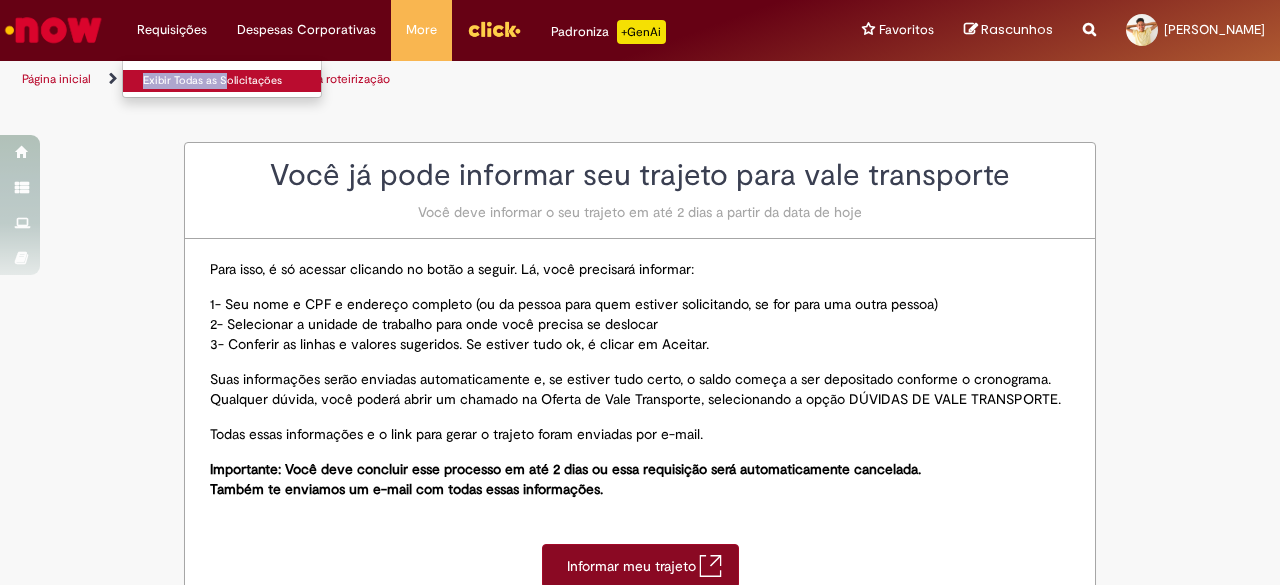 click on "Exibir Todas as Solicitações" at bounding box center (233, 81) 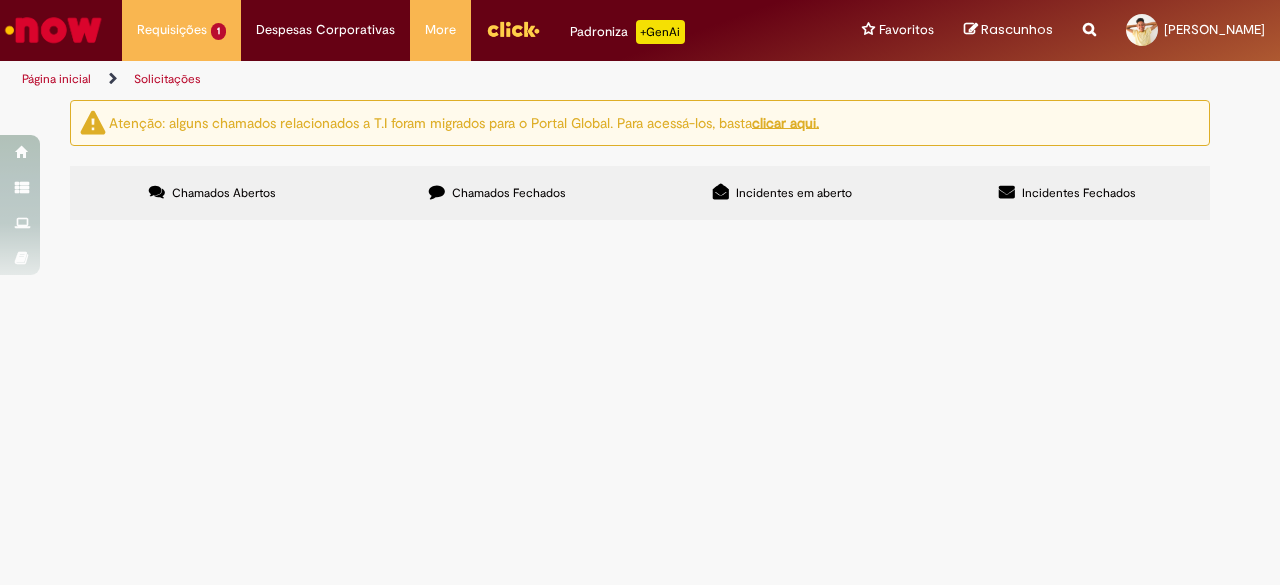 click on "Chamados Fechados" at bounding box center (497, 193) 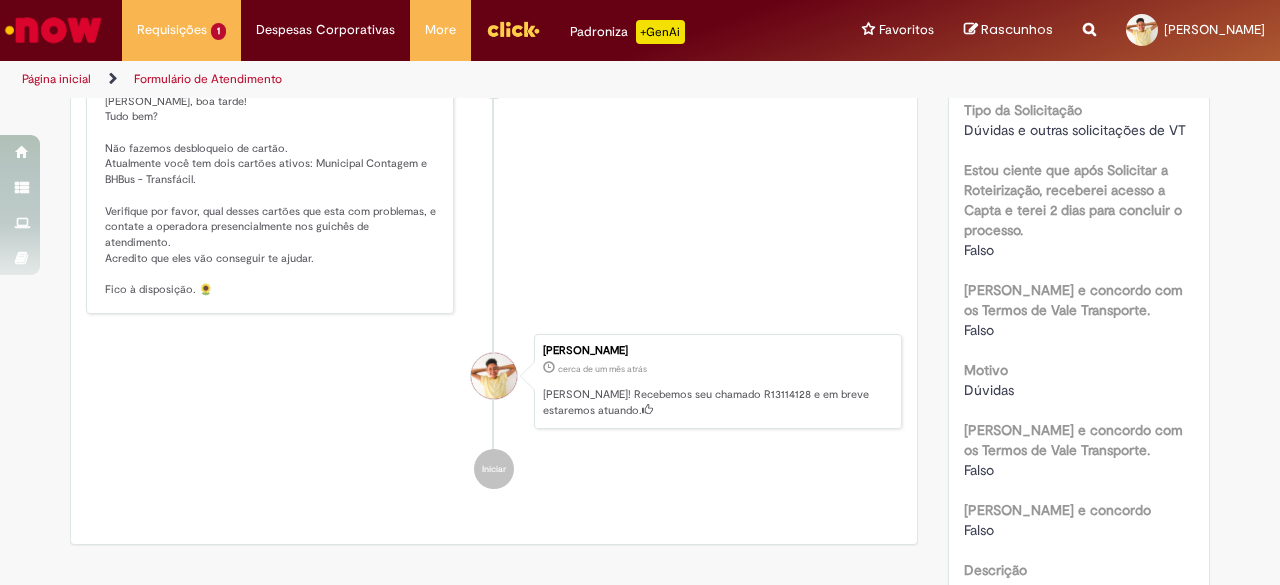 scroll, scrollTop: 377, scrollLeft: 0, axis: vertical 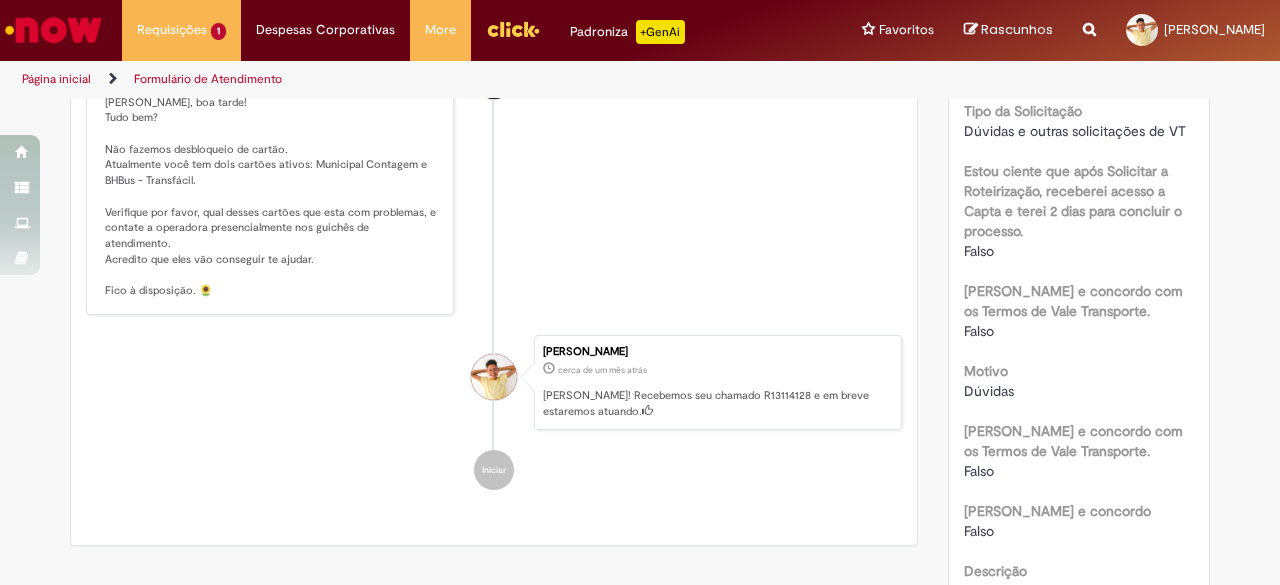 click at bounding box center [494, 555] 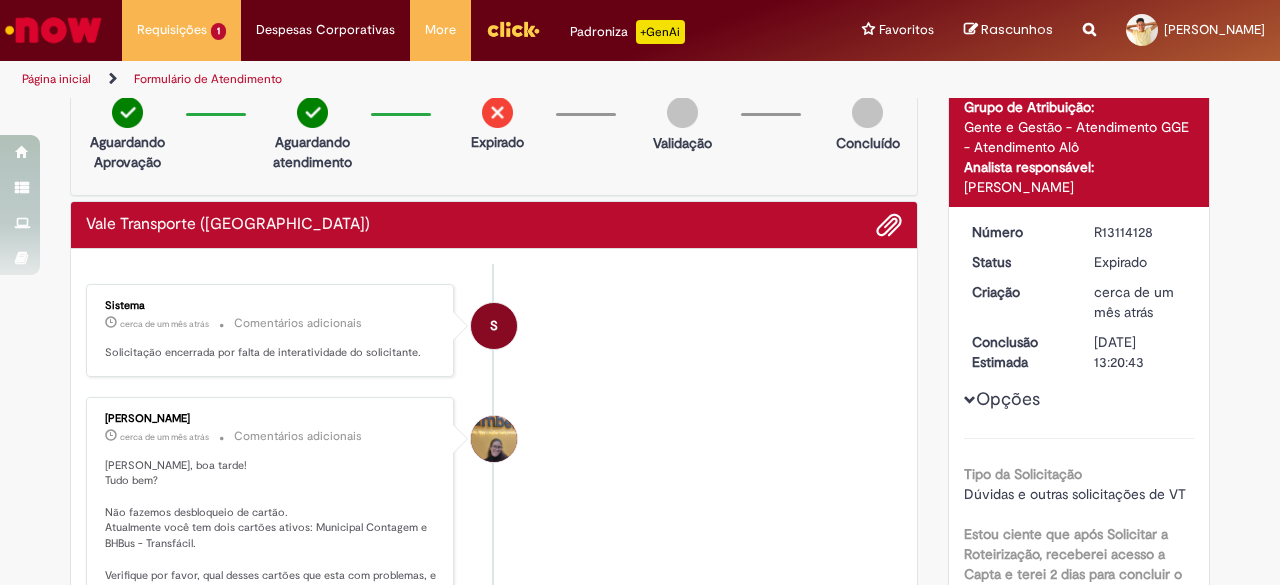 scroll, scrollTop: 0, scrollLeft: 0, axis: both 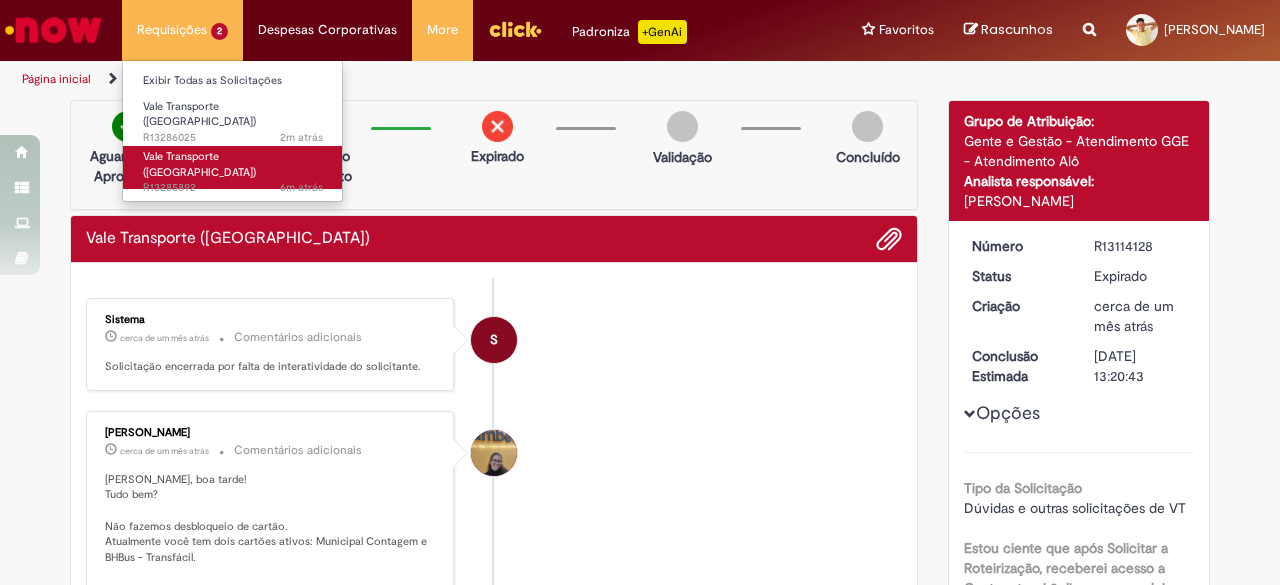 click on "Vale Transporte ([GEOGRAPHIC_DATA])" at bounding box center [199, 164] 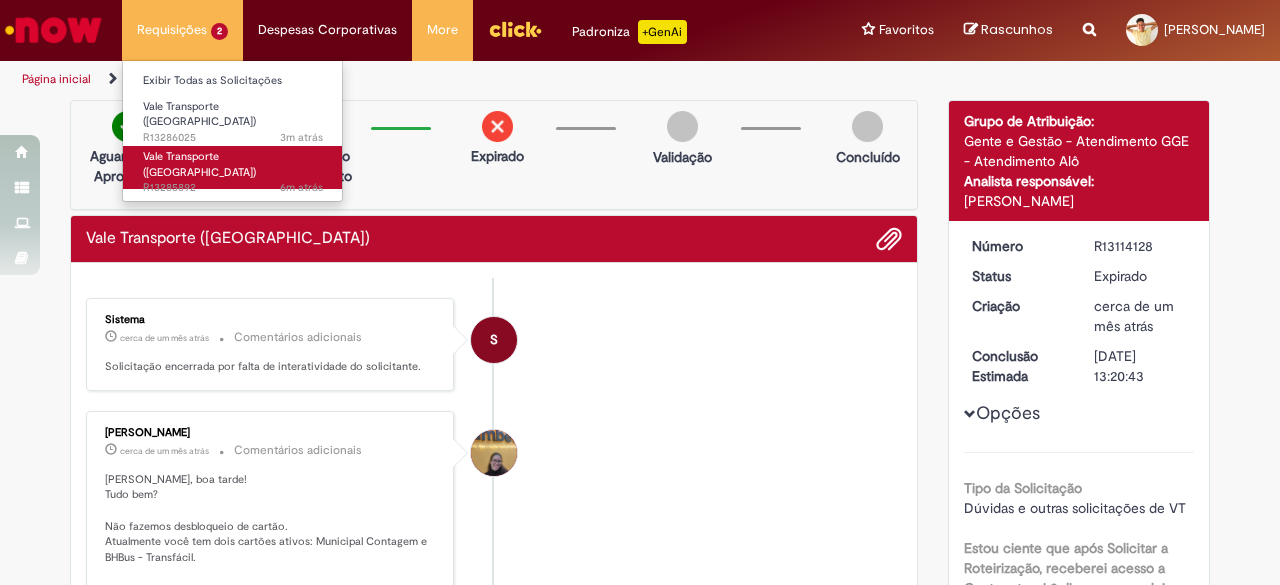 click on "6m atrás 6 minutos atrás  R13285892" at bounding box center [233, 188] 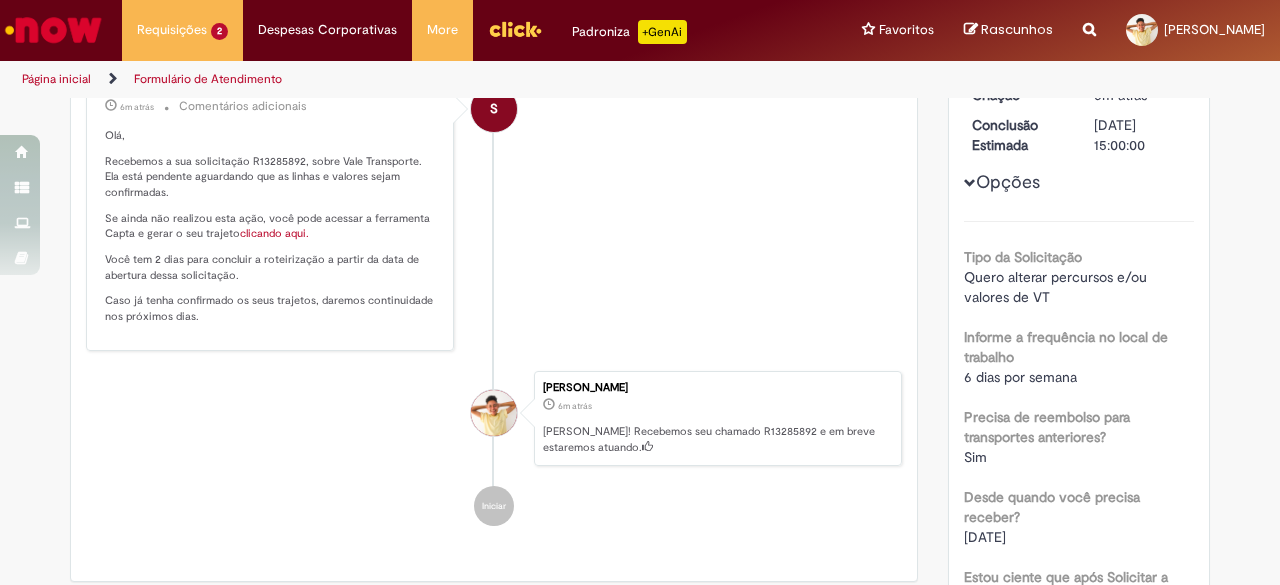 scroll, scrollTop: 0, scrollLeft: 0, axis: both 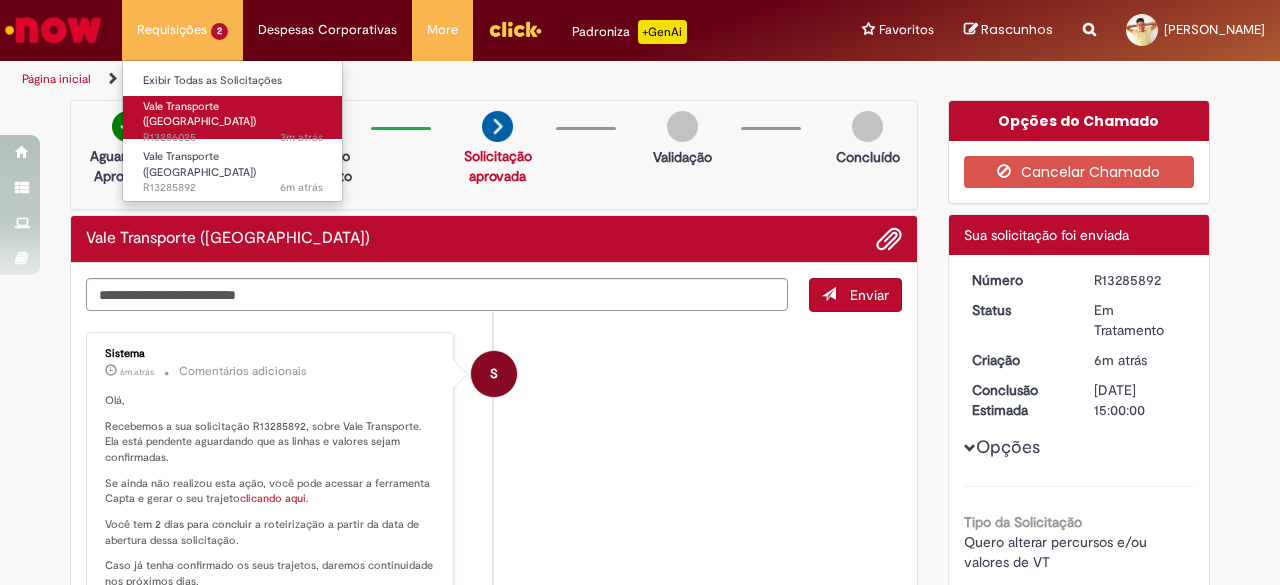 click on "Vale Transporte ([GEOGRAPHIC_DATA])" at bounding box center [199, 114] 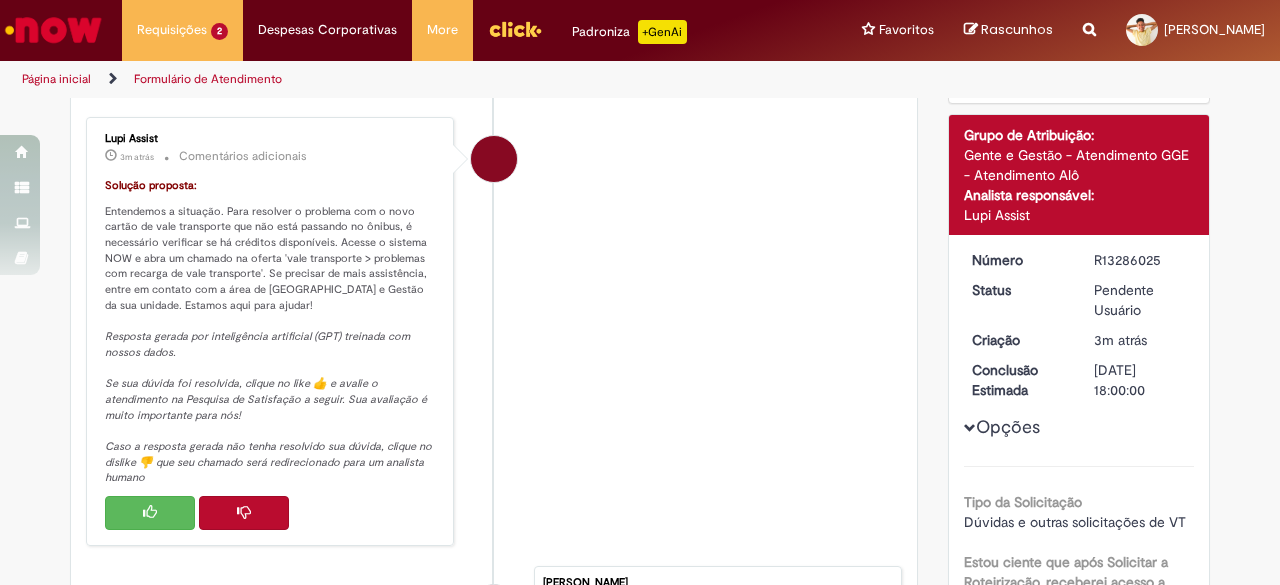 scroll, scrollTop: 259, scrollLeft: 0, axis: vertical 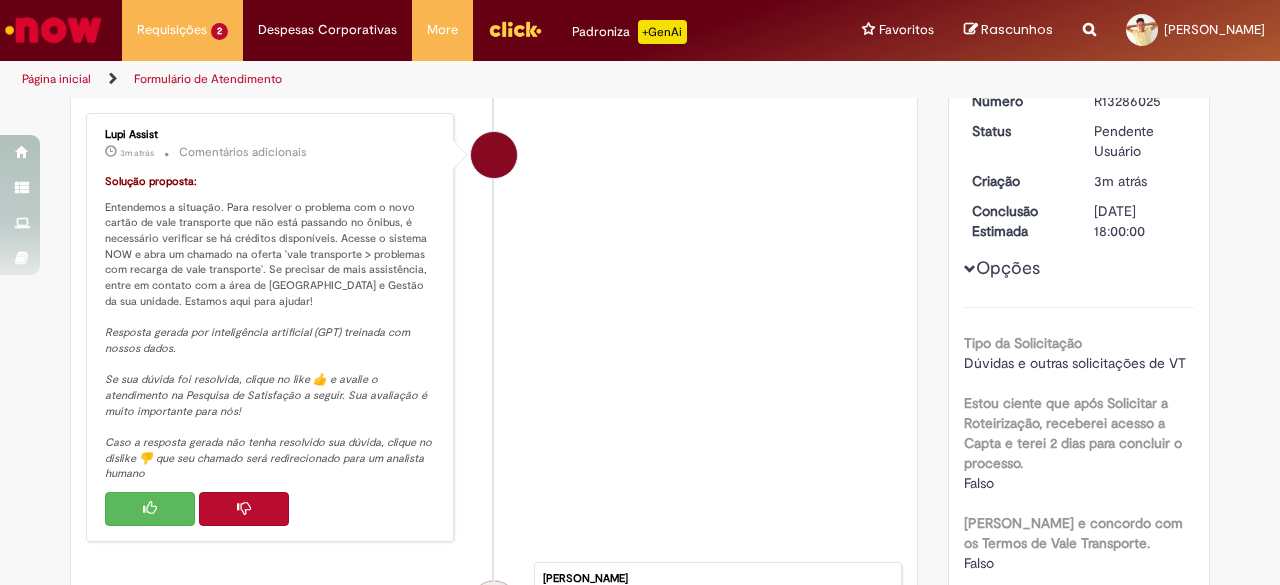 click at bounding box center [53, 30] 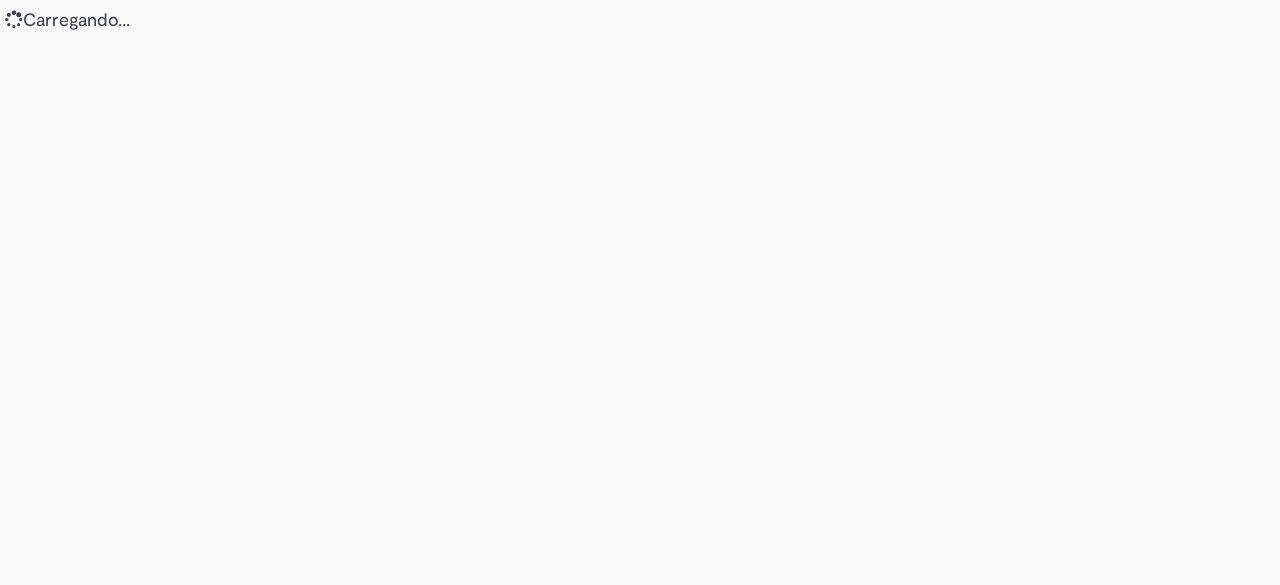 scroll, scrollTop: 0, scrollLeft: 0, axis: both 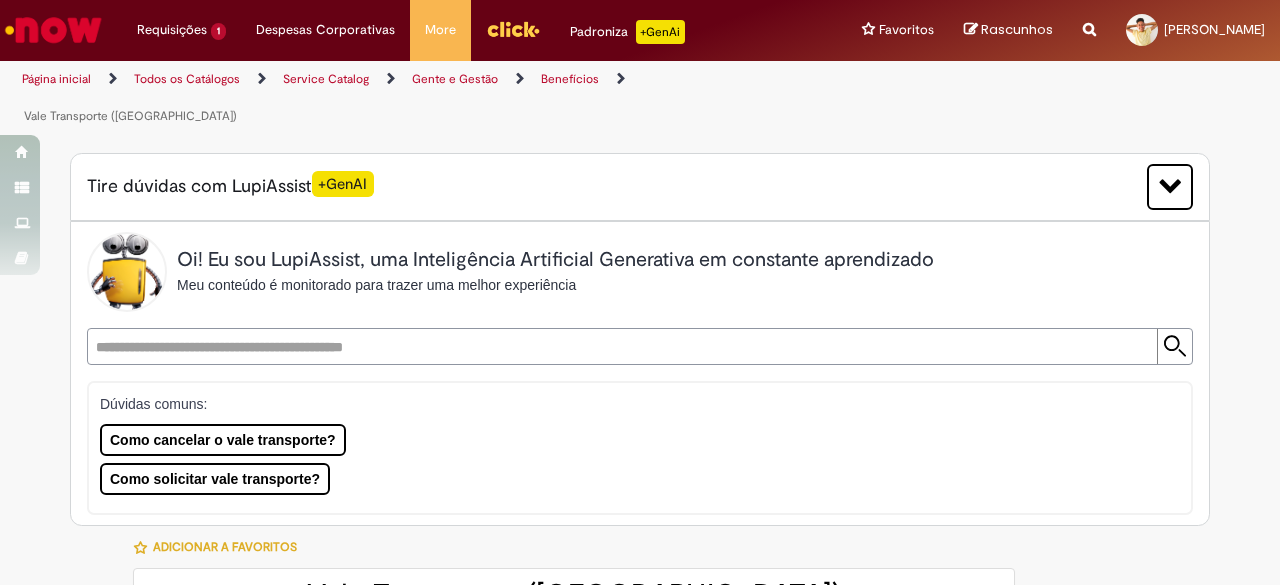 type on "********" 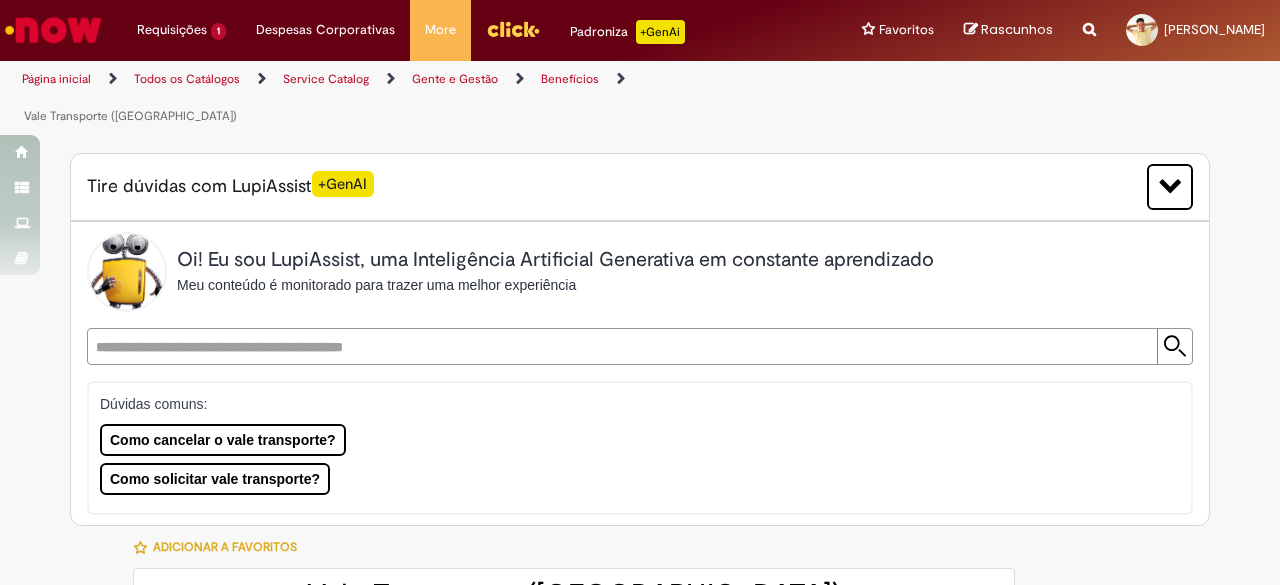 type on "**********" 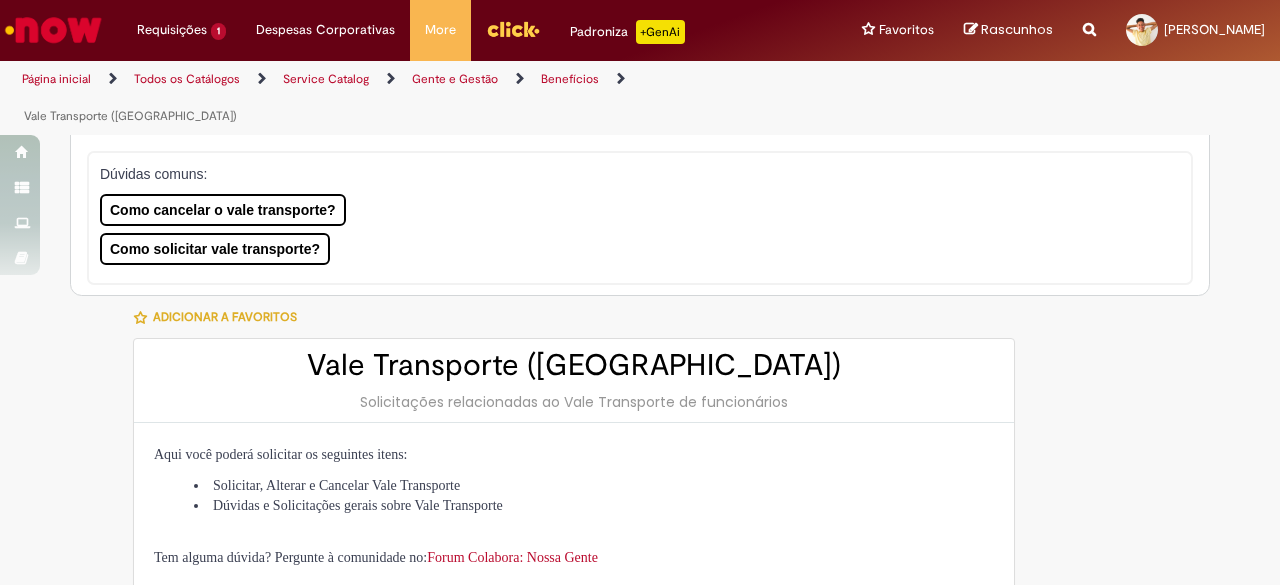type on "**********" 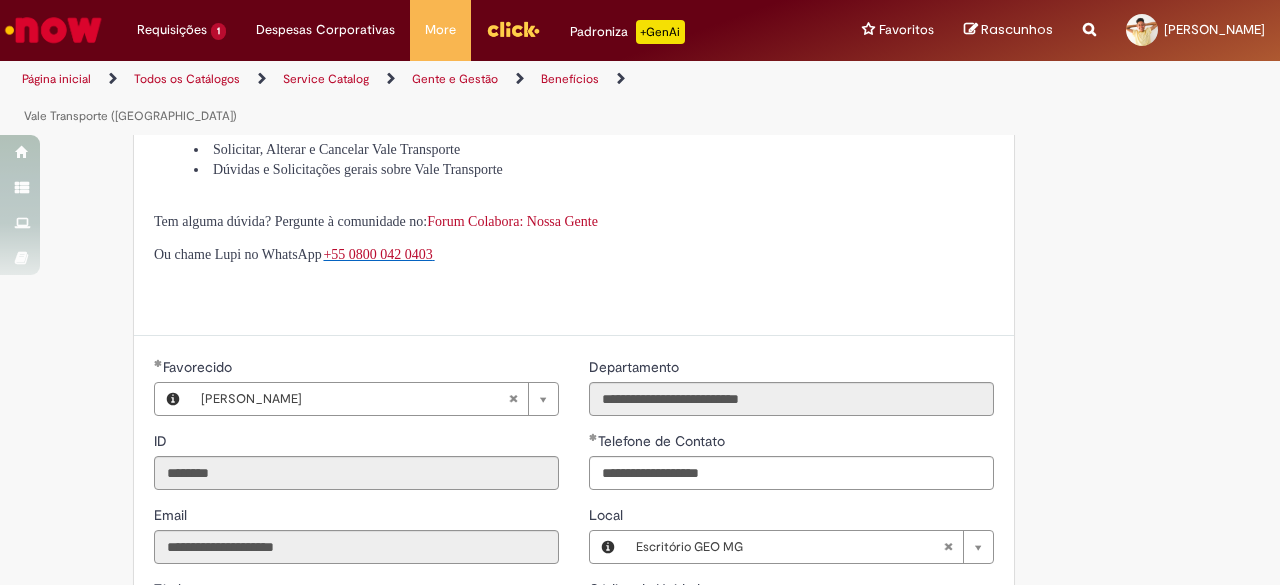 type on "**********" 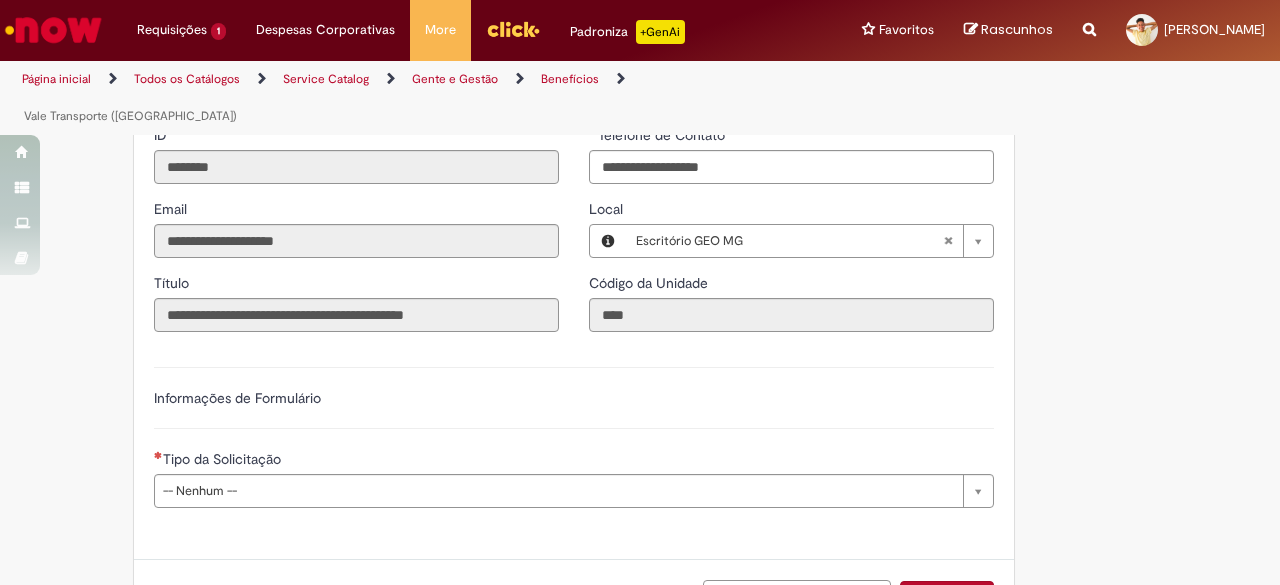 scroll, scrollTop: 875, scrollLeft: 0, axis: vertical 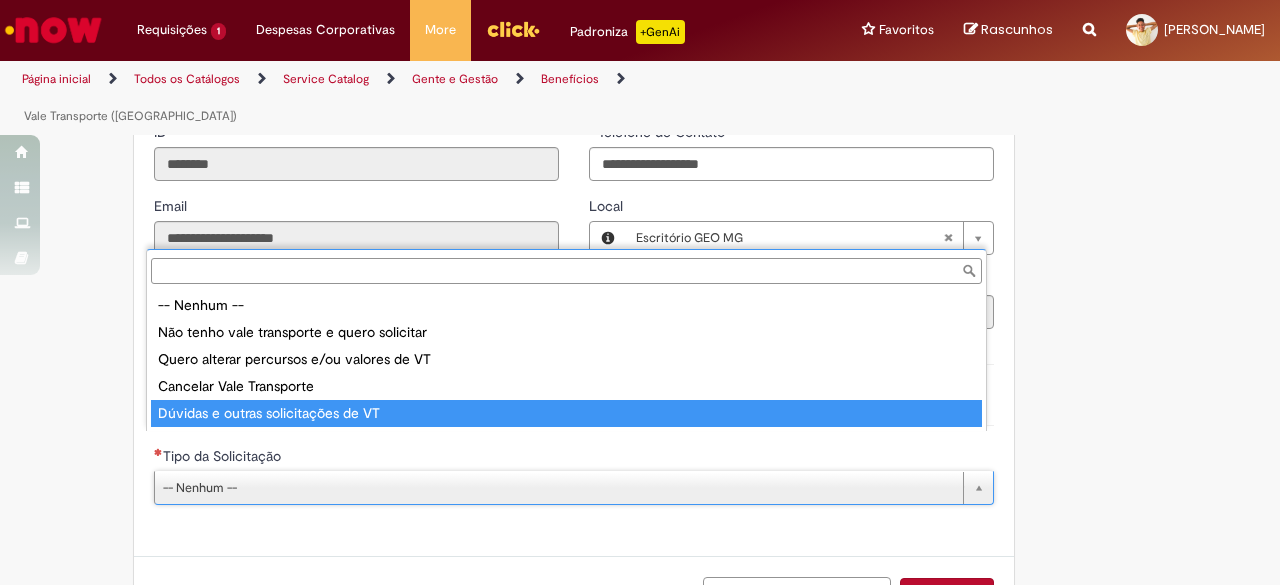type on "**********" 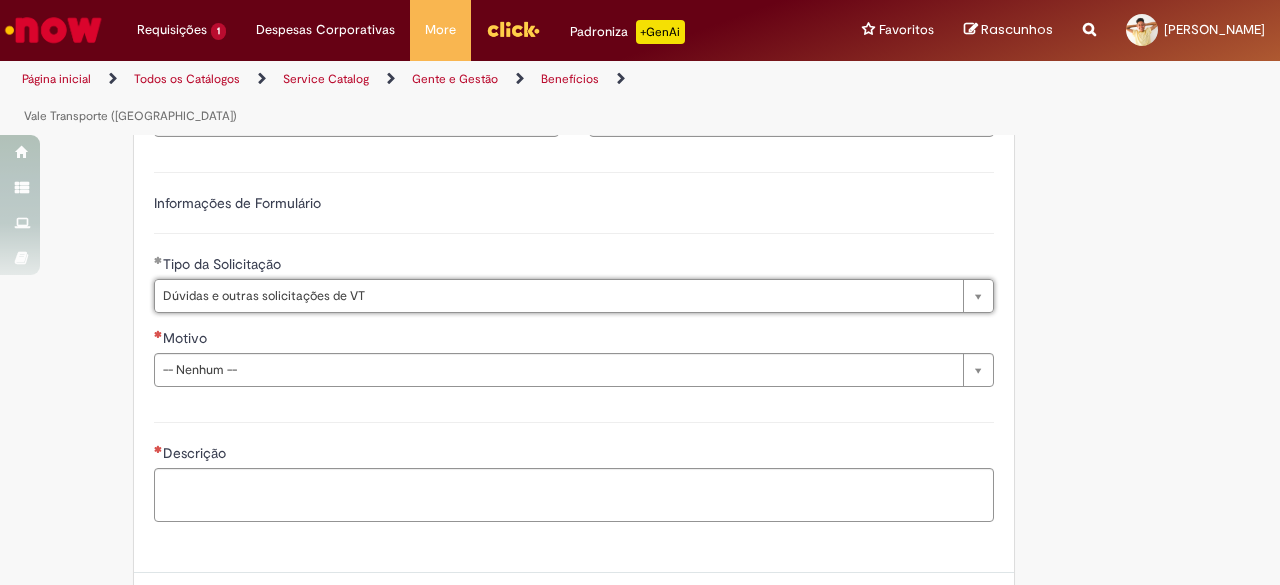 scroll, scrollTop: 1089, scrollLeft: 0, axis: vertical 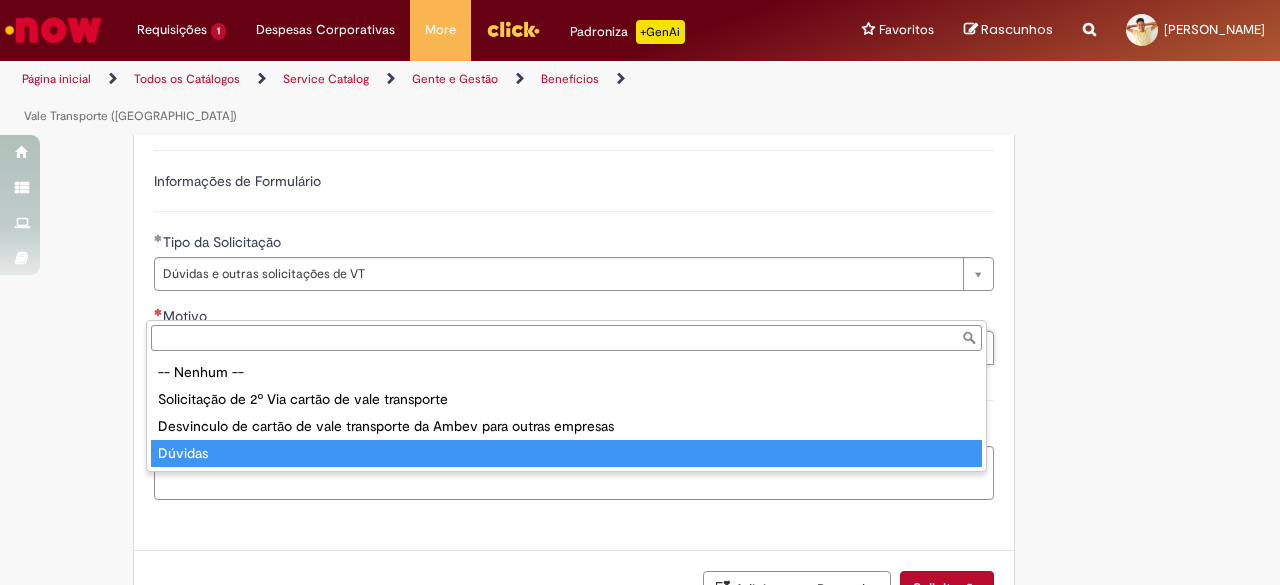type on "*******" 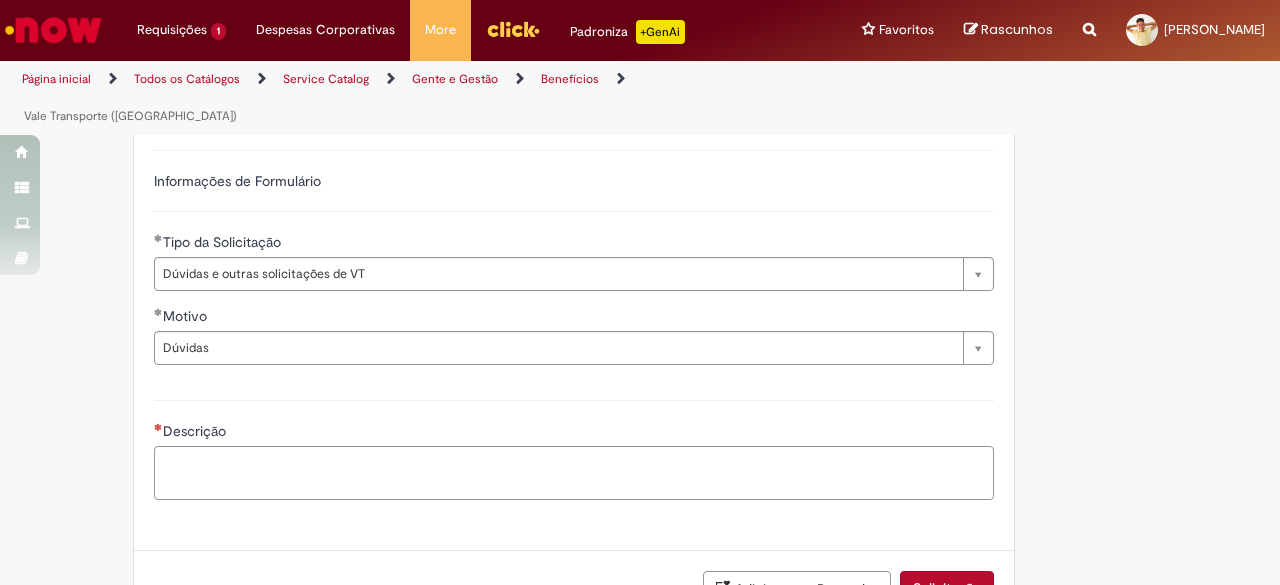 click on "Descrição" at bounding box center (574, 472) 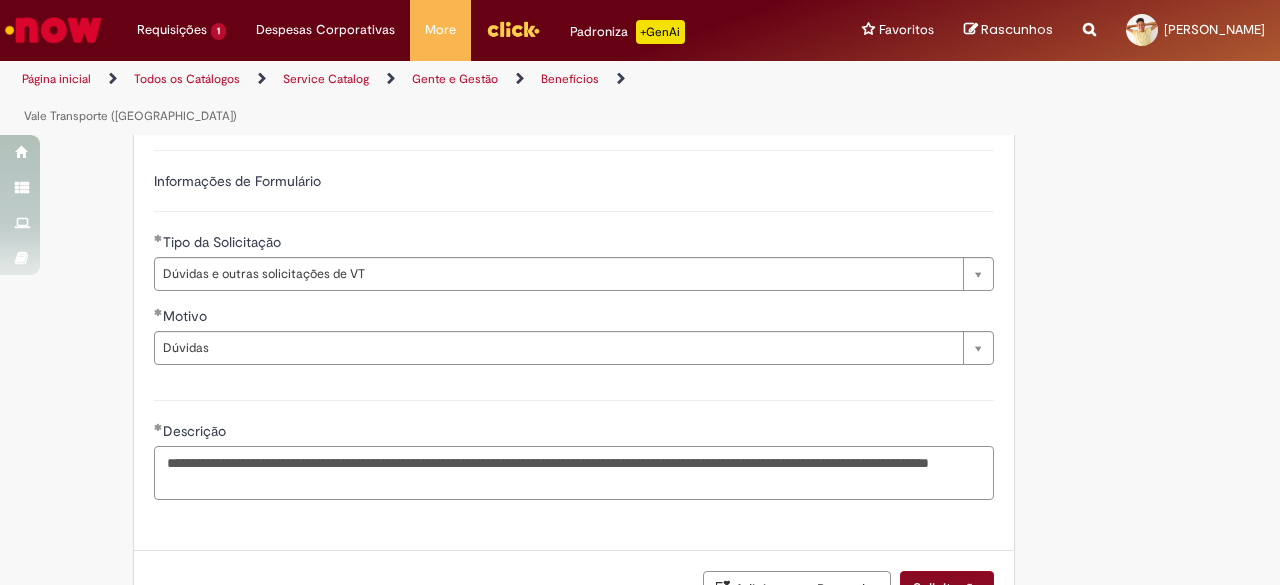 type on "**********" 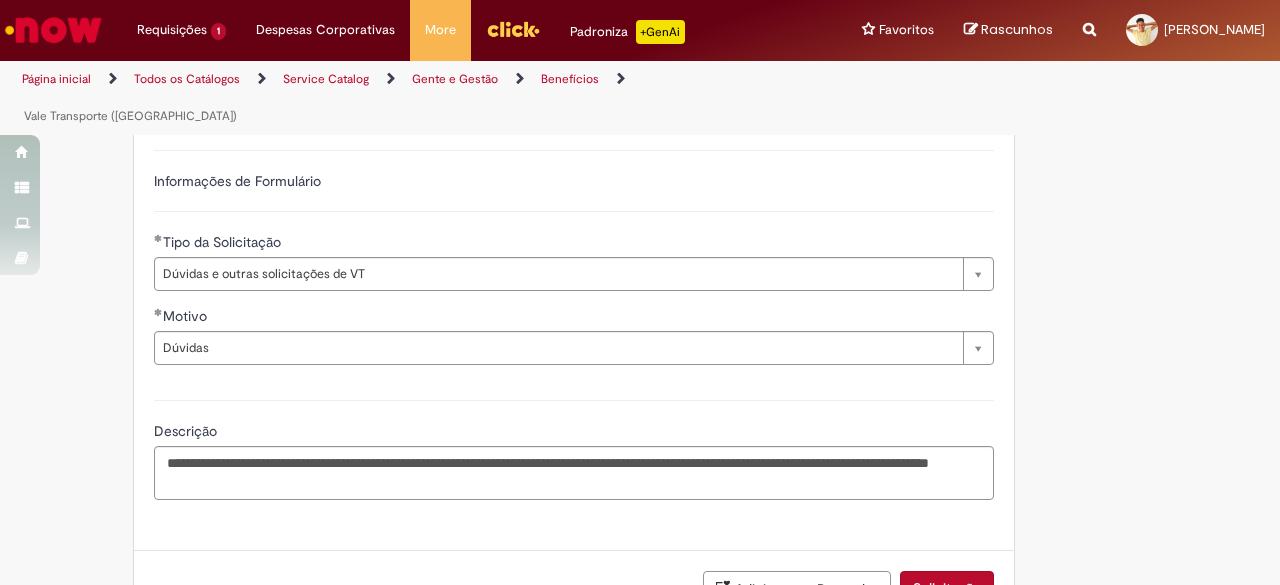 click on "Solicitação" at bounding box center (947, 588) 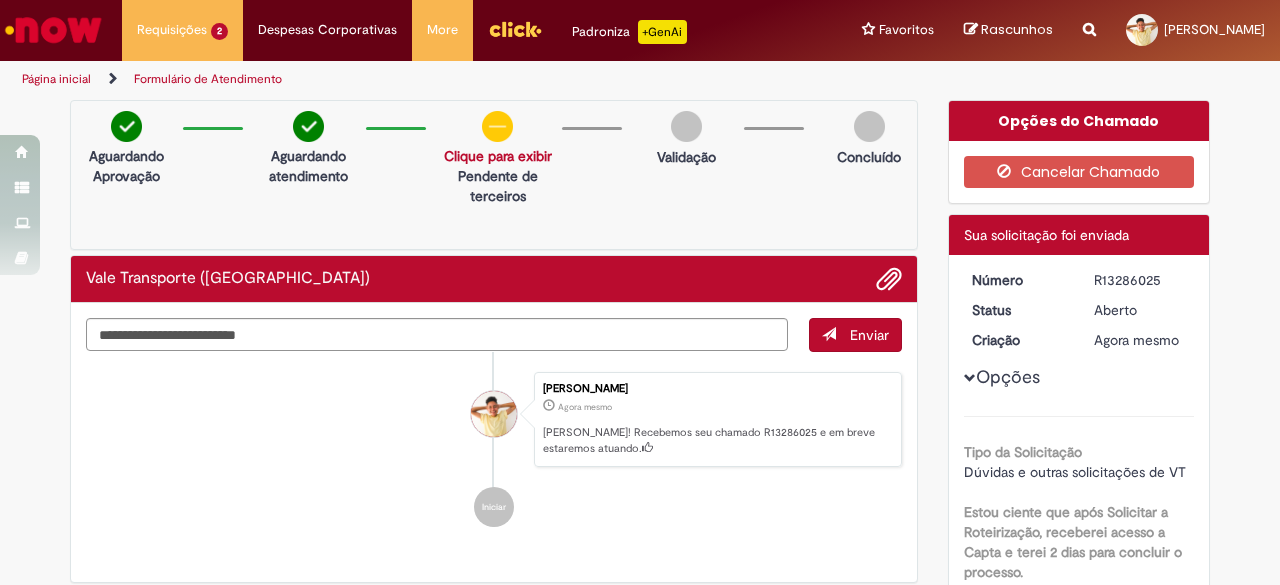scroll, scrollTop: 0, scrollLeft: 0, axis: both 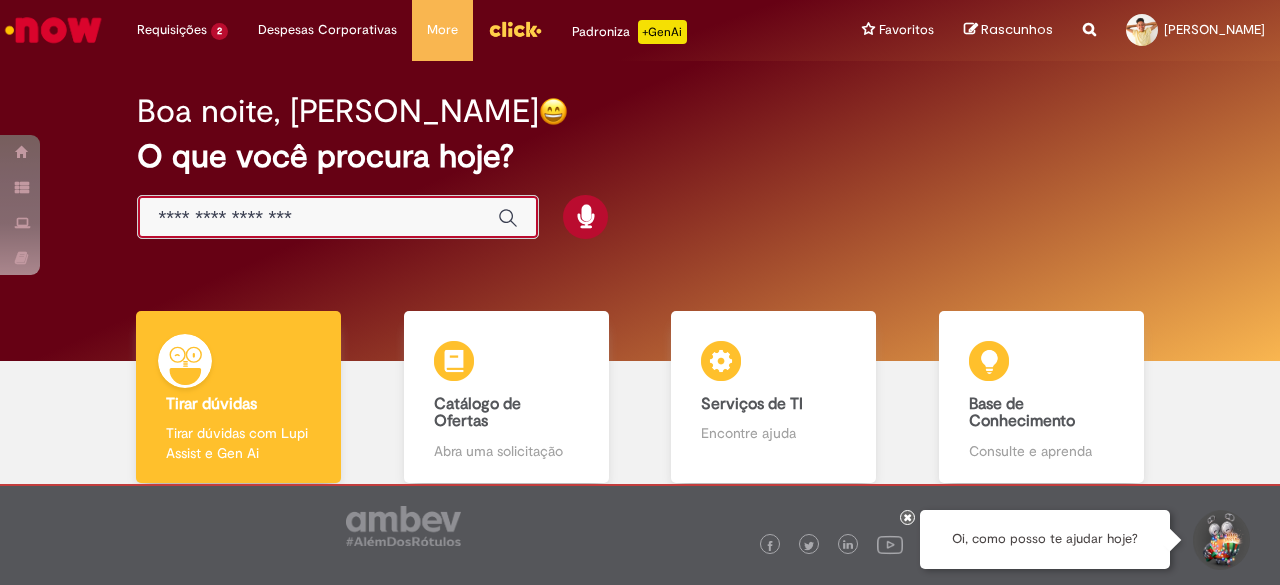 click at bounding box center (318, 218) 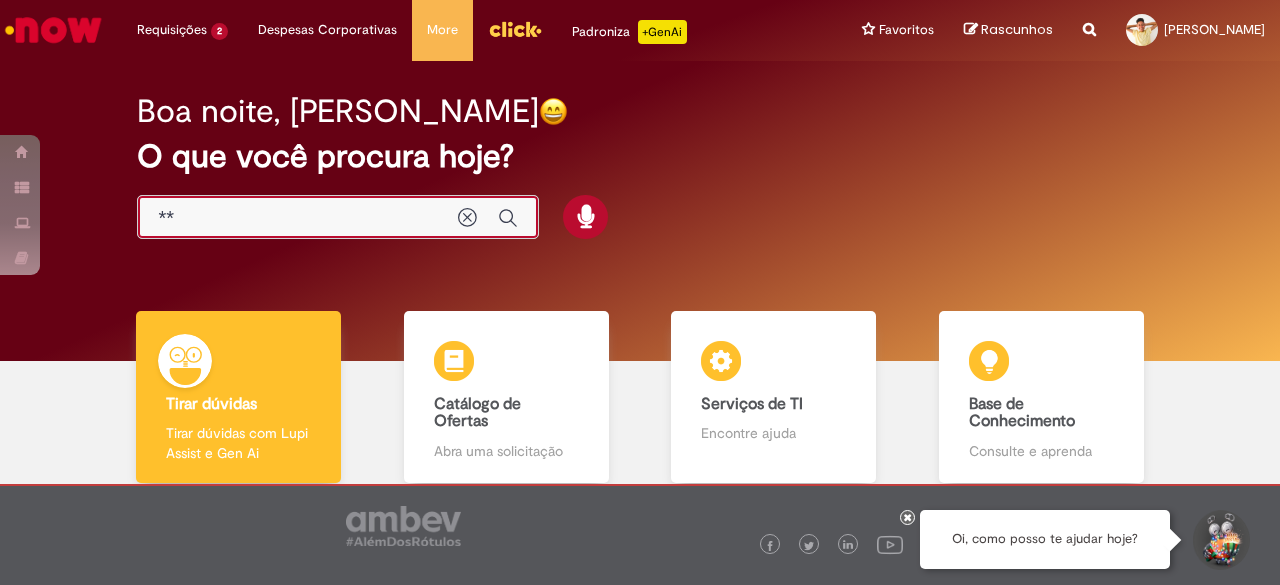 type on "**" 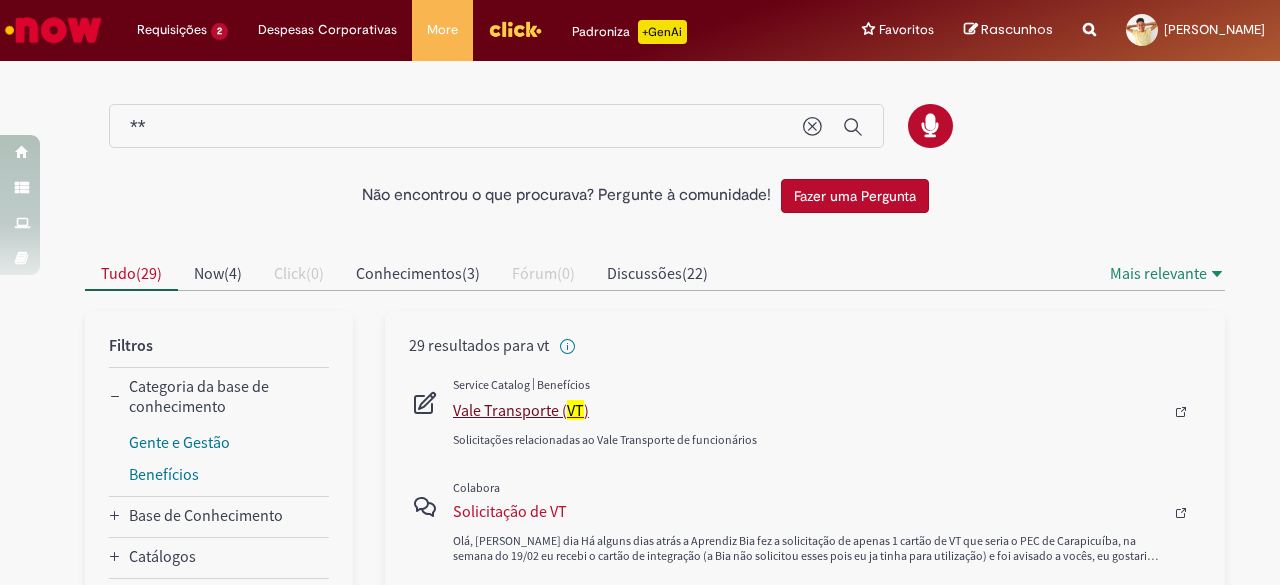click on "Vale Transporte ( [GEOGRAPHIC_DATA] )" at bounding box center (808, 410) 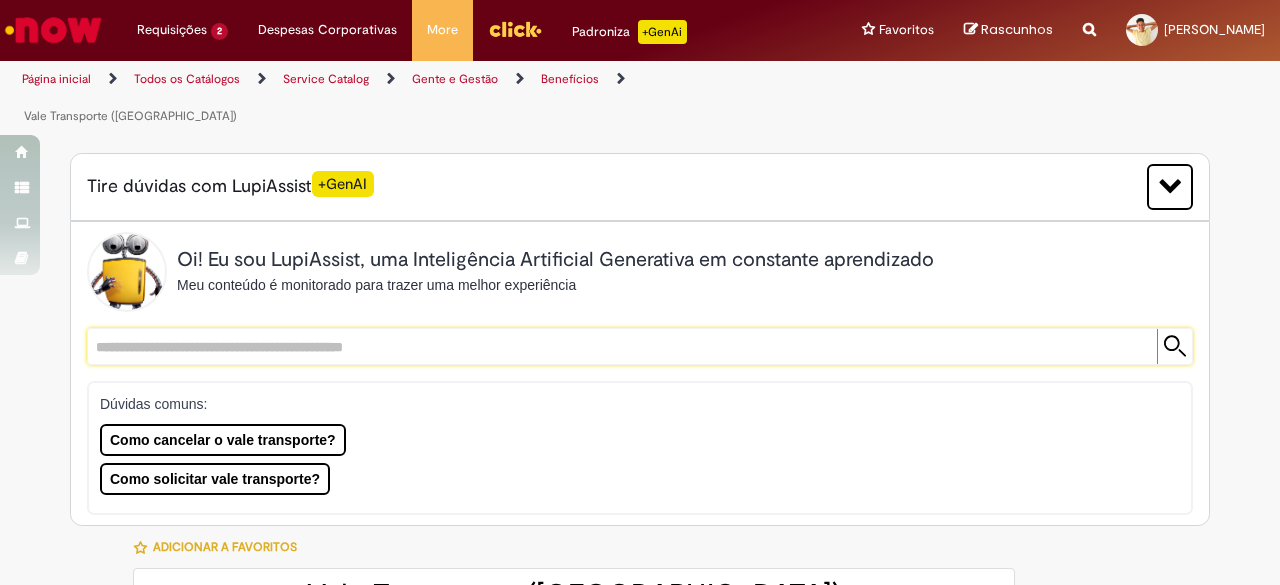 click at bounding box center (620, 346) 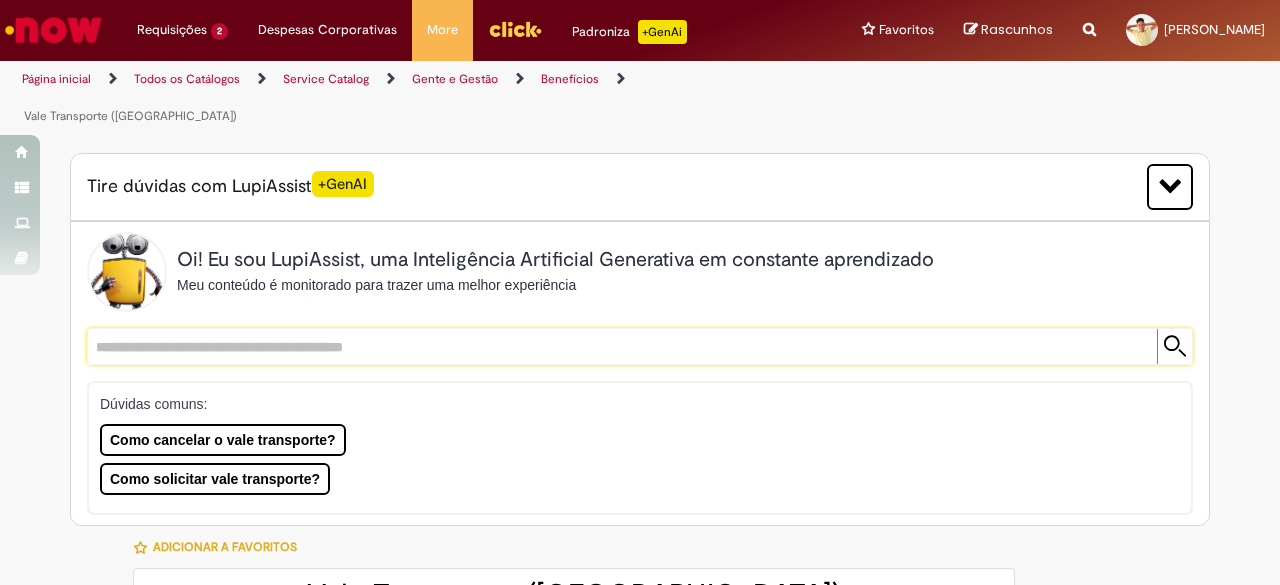 type on "********" 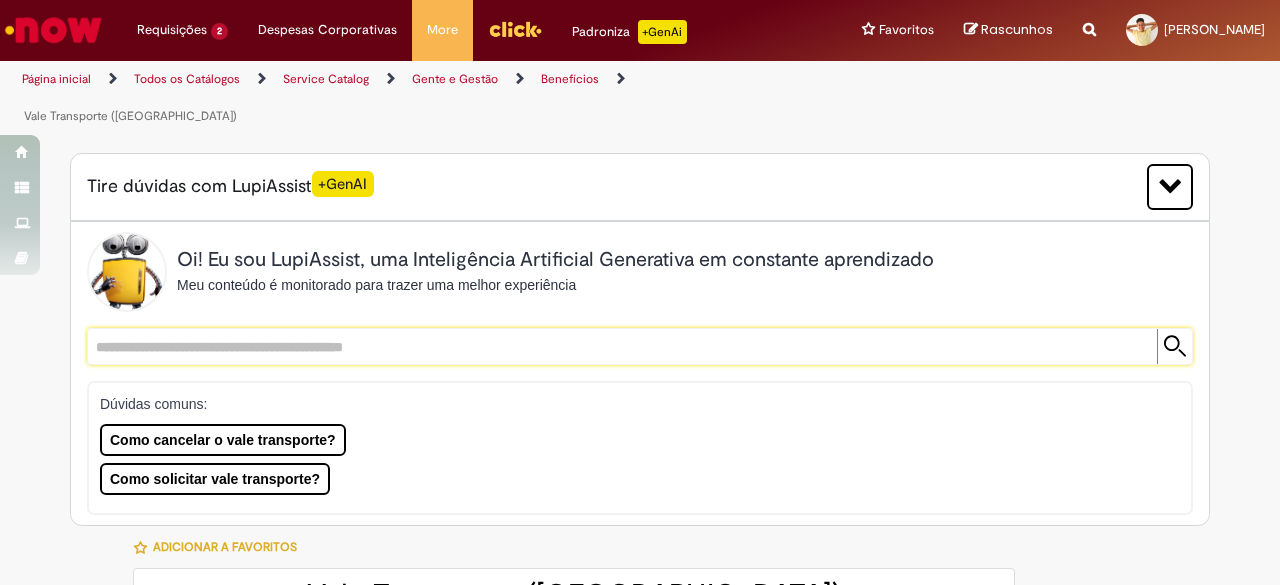 type on "**********" 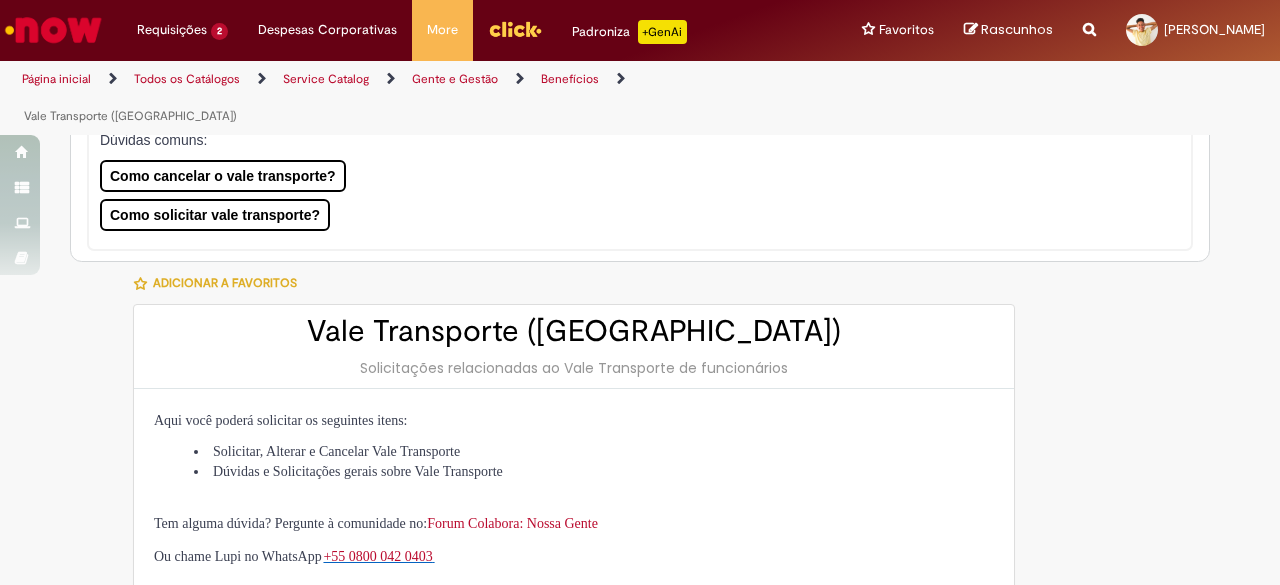 type on "**********" 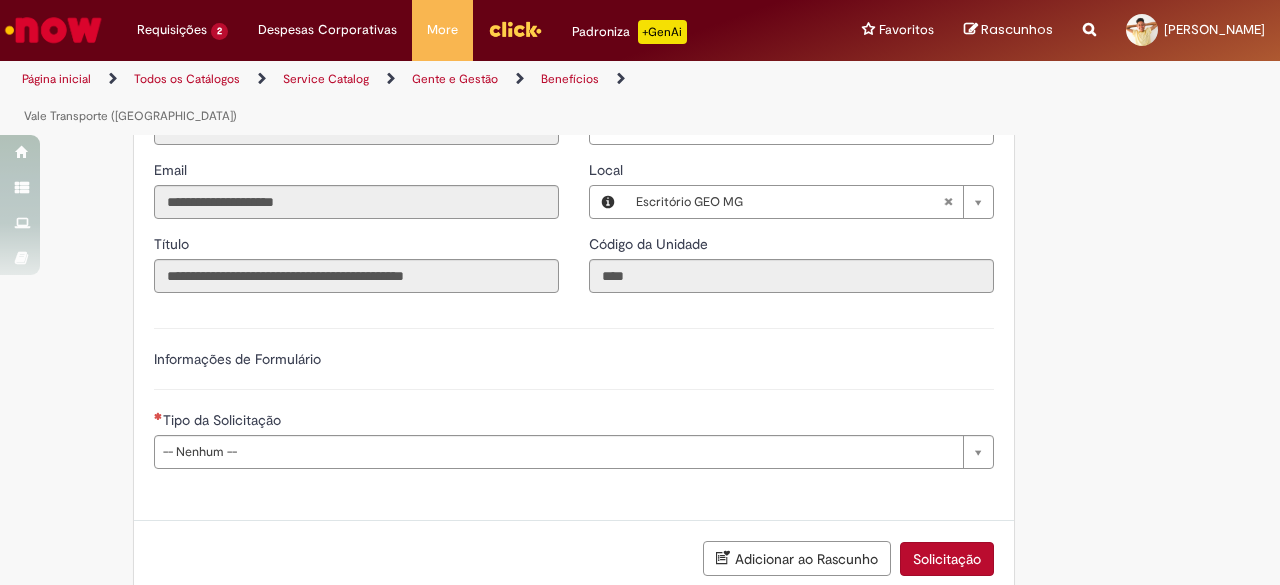 scroll, scrollTop: 913, scrollLeft: 0, axis: vertical 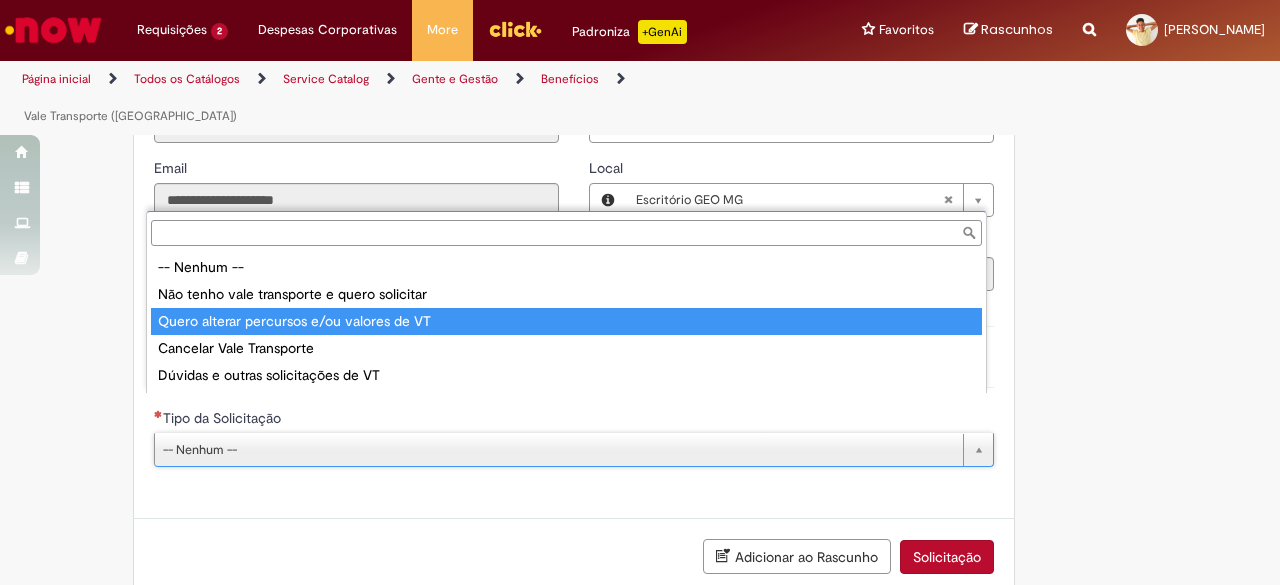 type on "**********" 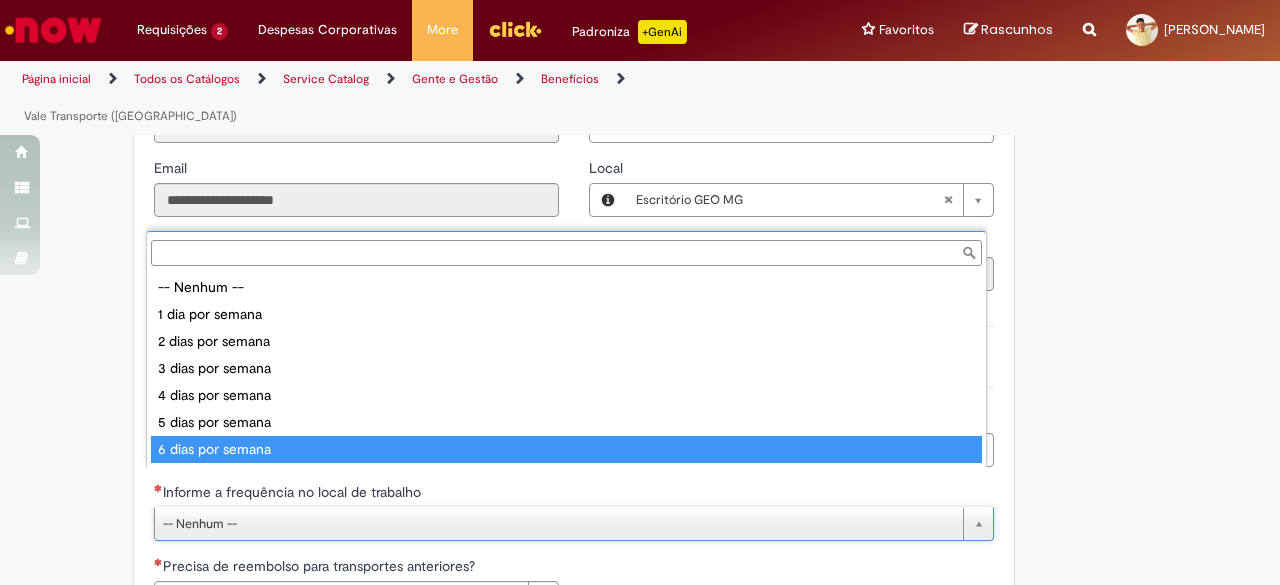 type on "**********" 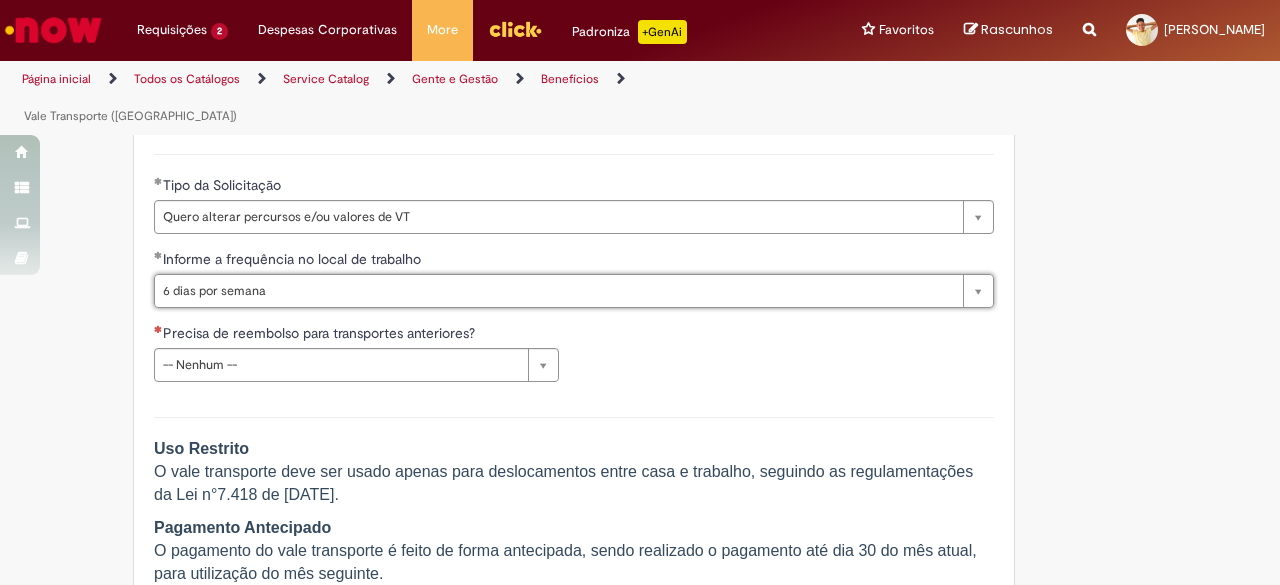 scroll, scrollTop: 1157, scrollLeft: 0, axis: vertical 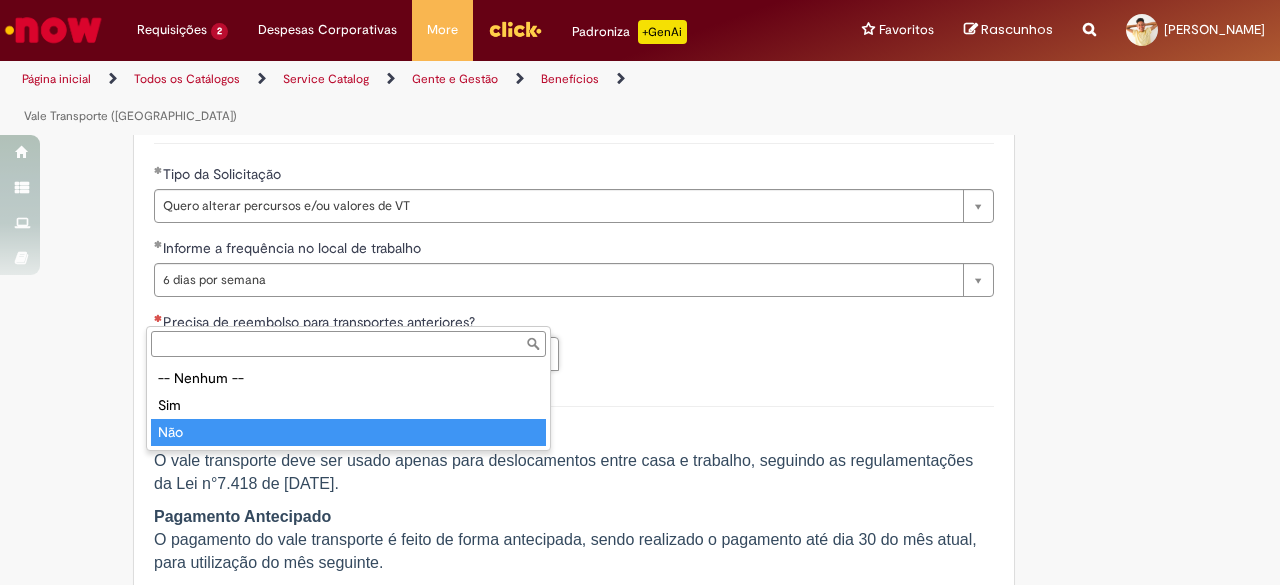 type on "***" 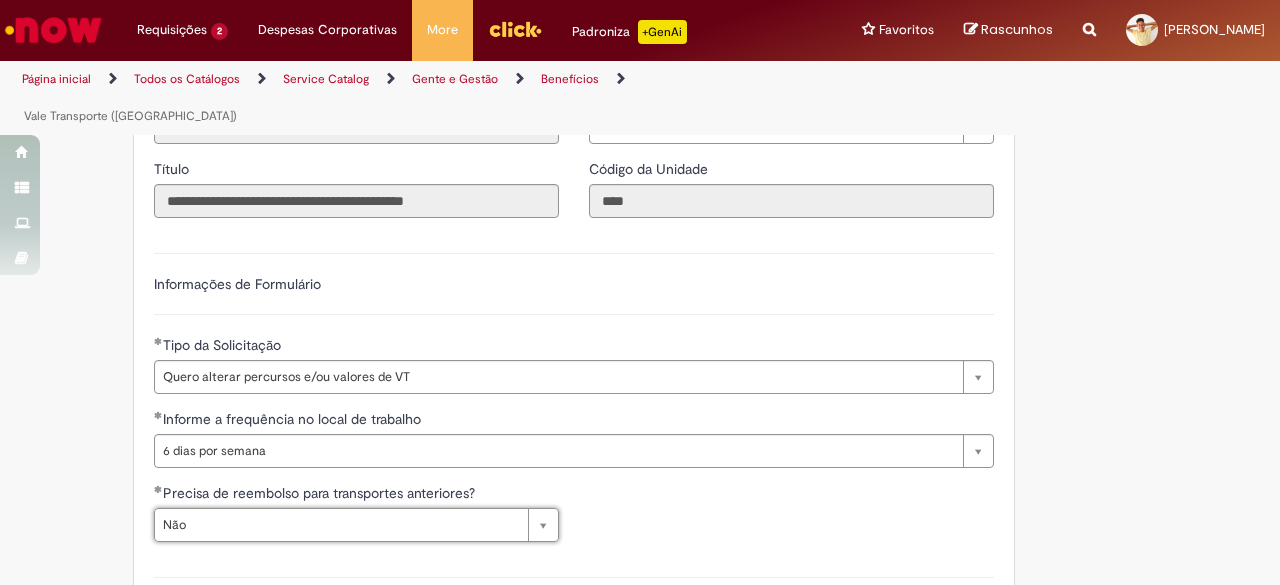 scroll, scrollTop: 985, scrollLeft: 0, axis: vertical 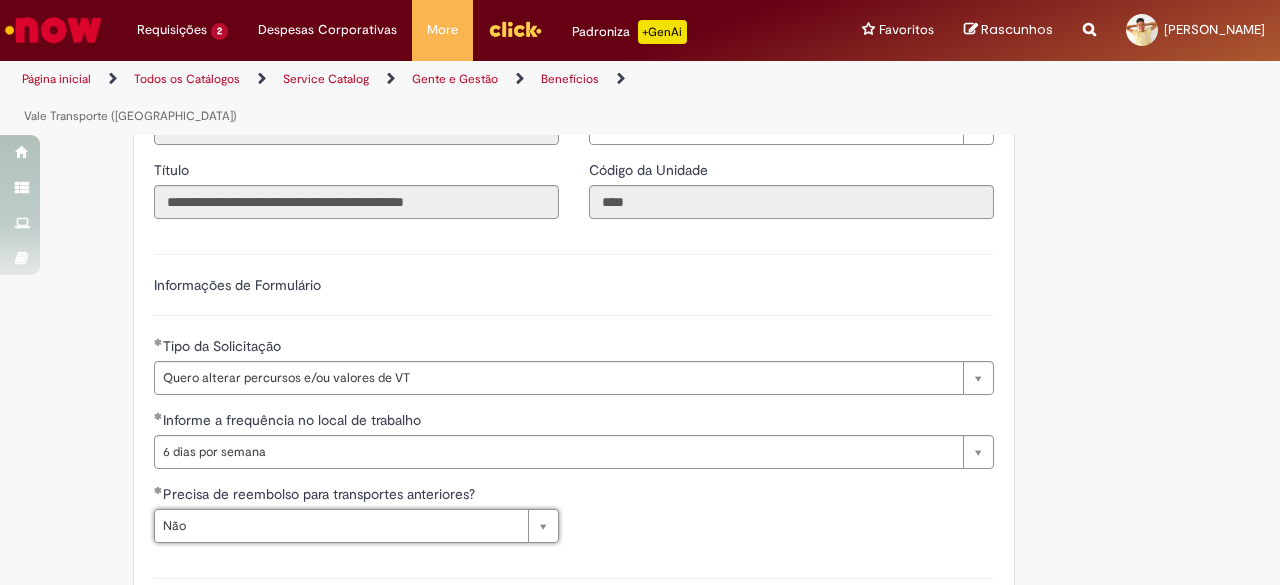 type 